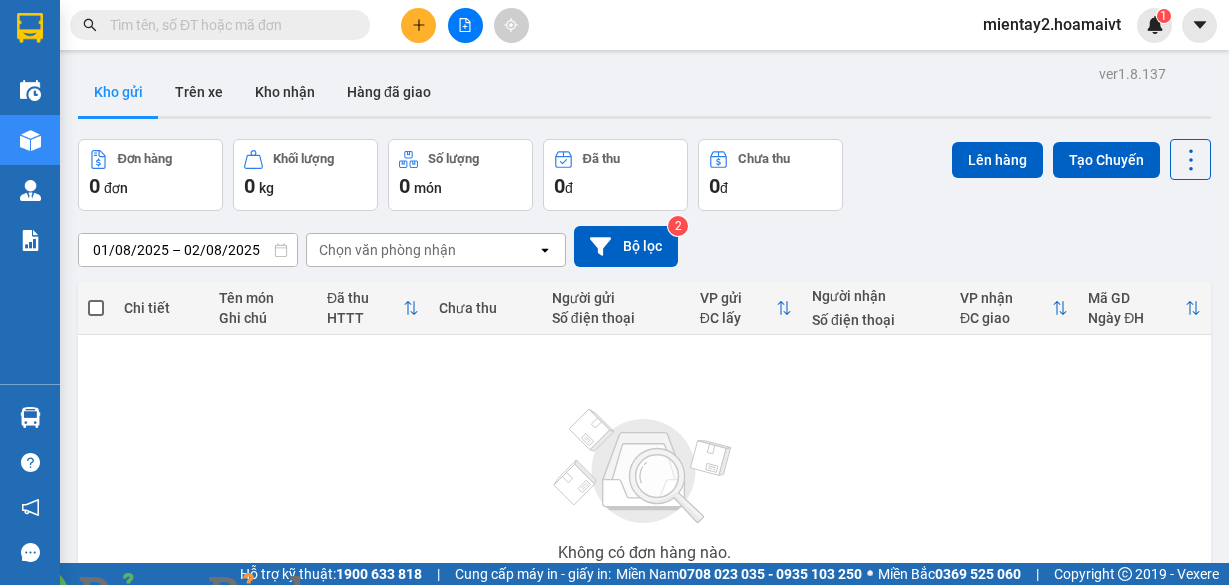 scroll, scrollTop: 0, scrollLeft: 0, axis: both 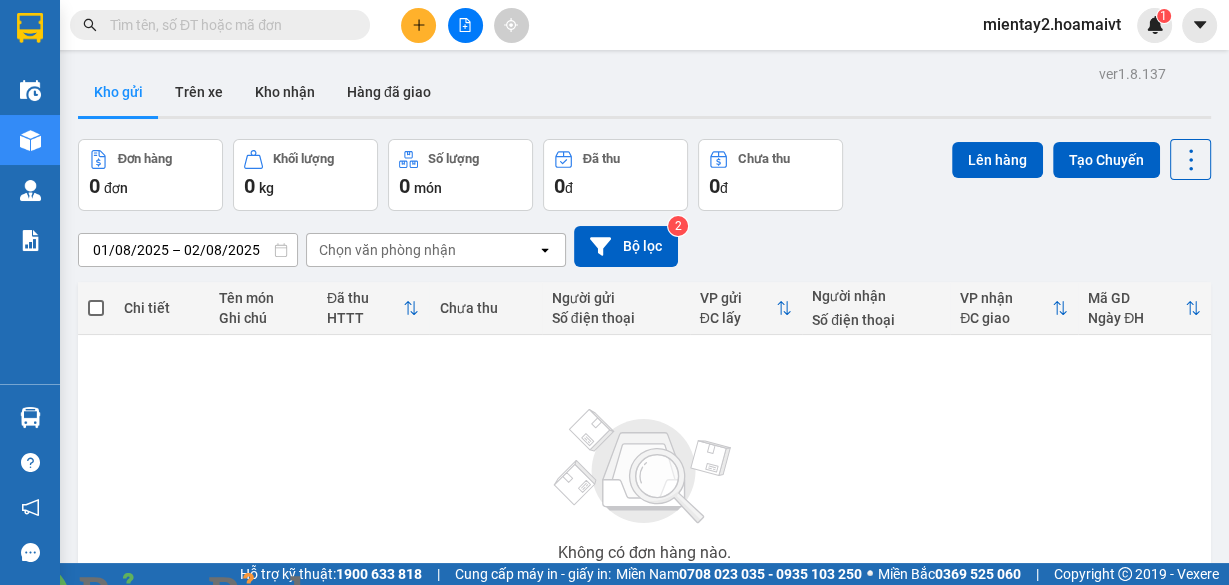 click on "Nhận hoàn tiền lên đến 2,1% Ẩn" at bounding box center (184, 631) 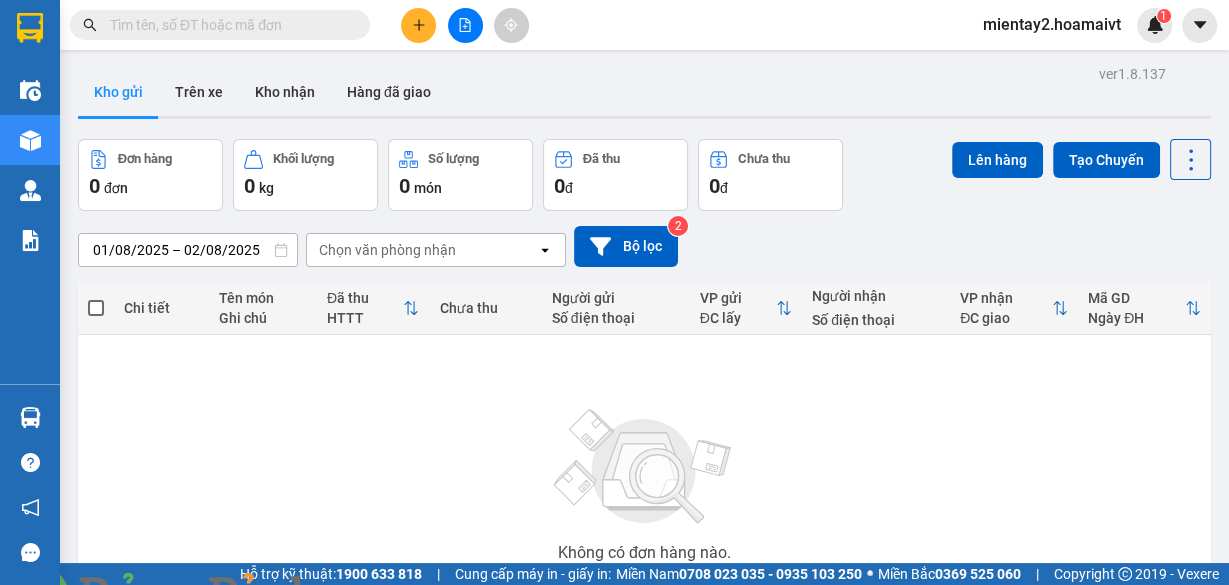 click at bounding box center [362, 597] 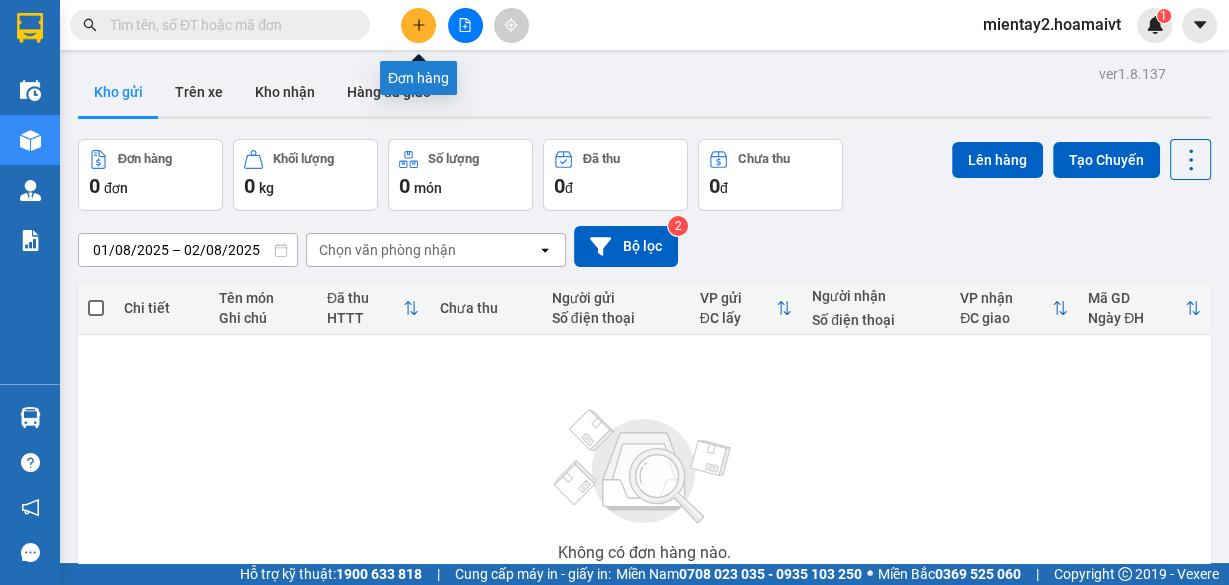 click 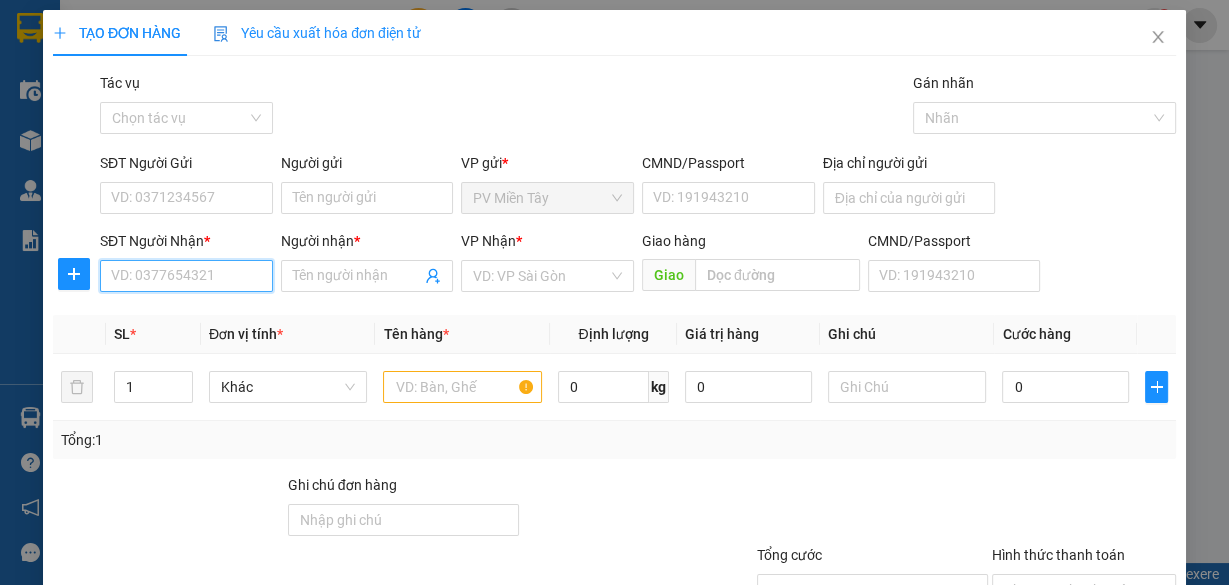 click on "SĐT Người Nhận  *" at bounding box center (186, 276) 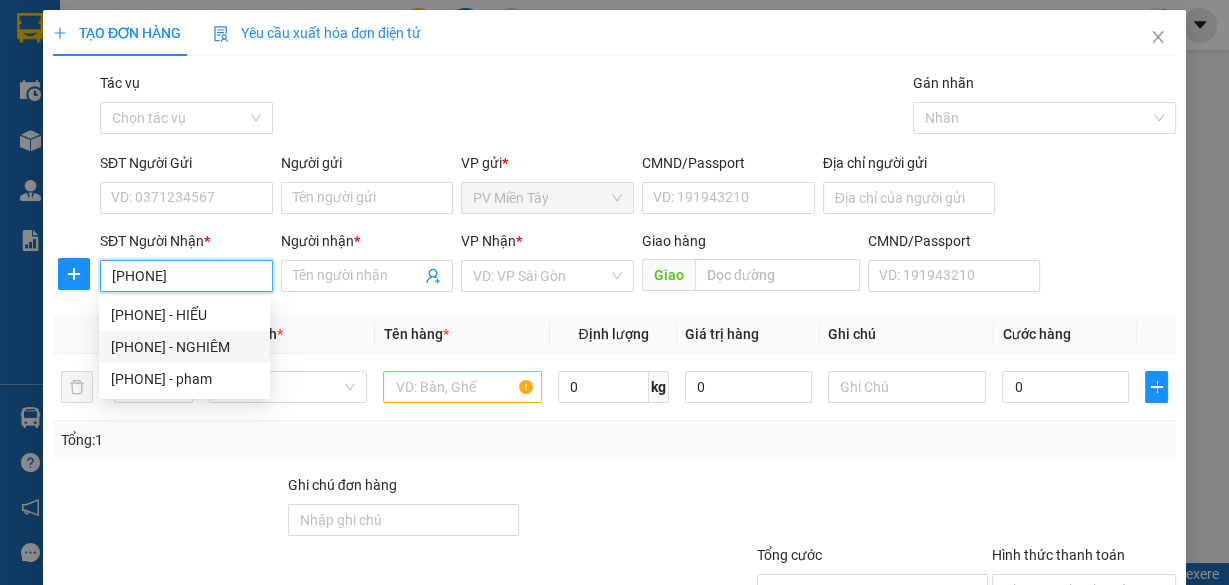 click on "[PHONE] - NGHIÊM" at bounding box center (184, 347) 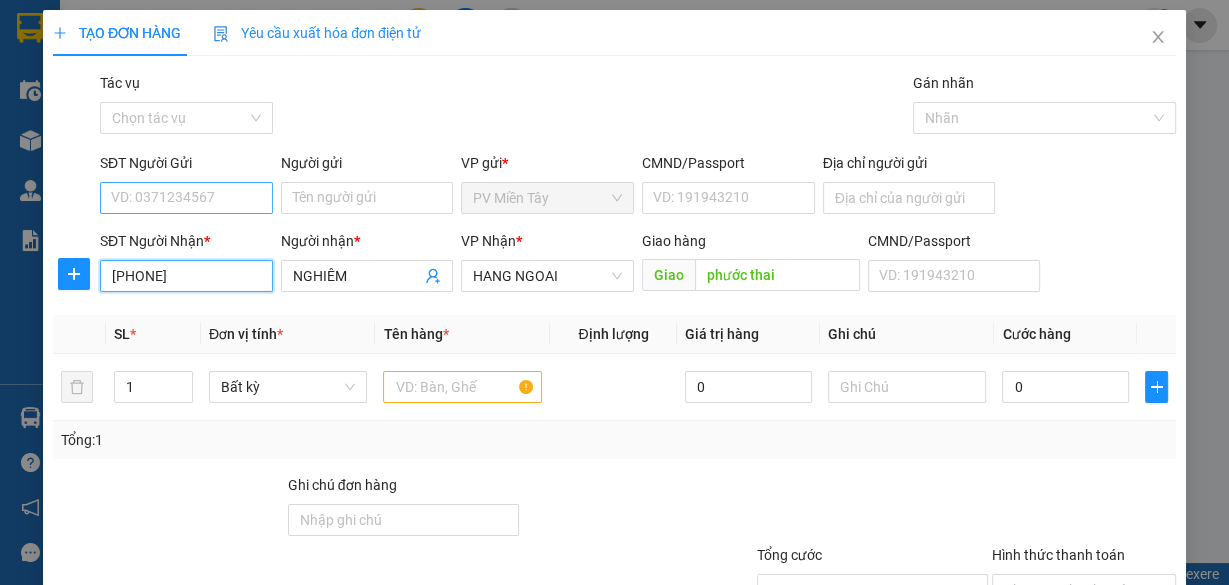 type on "[PHONE]" 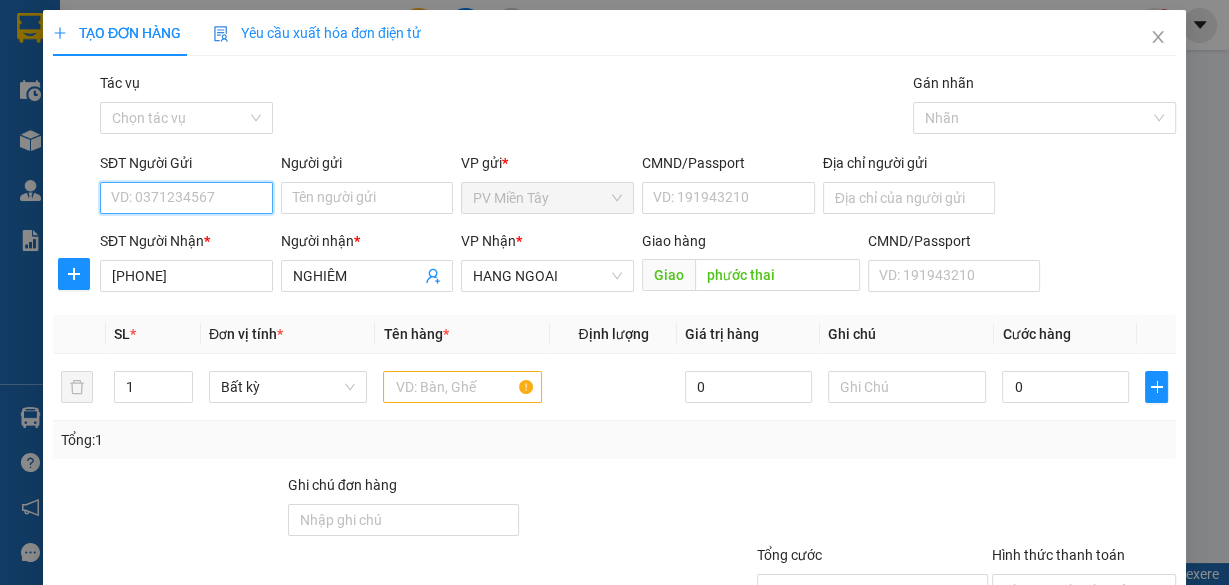 click on "SĐT Người Gửi" at bounding box center (186, 198) 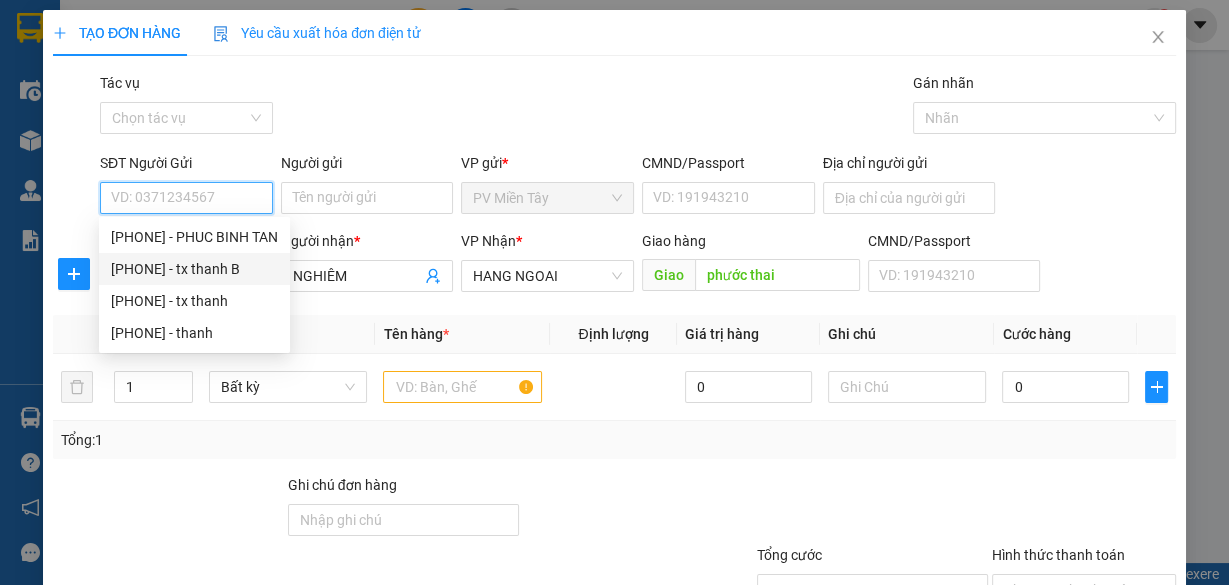 click on "[PHONE] - tx thanh B" at bounding box center (194, 269) 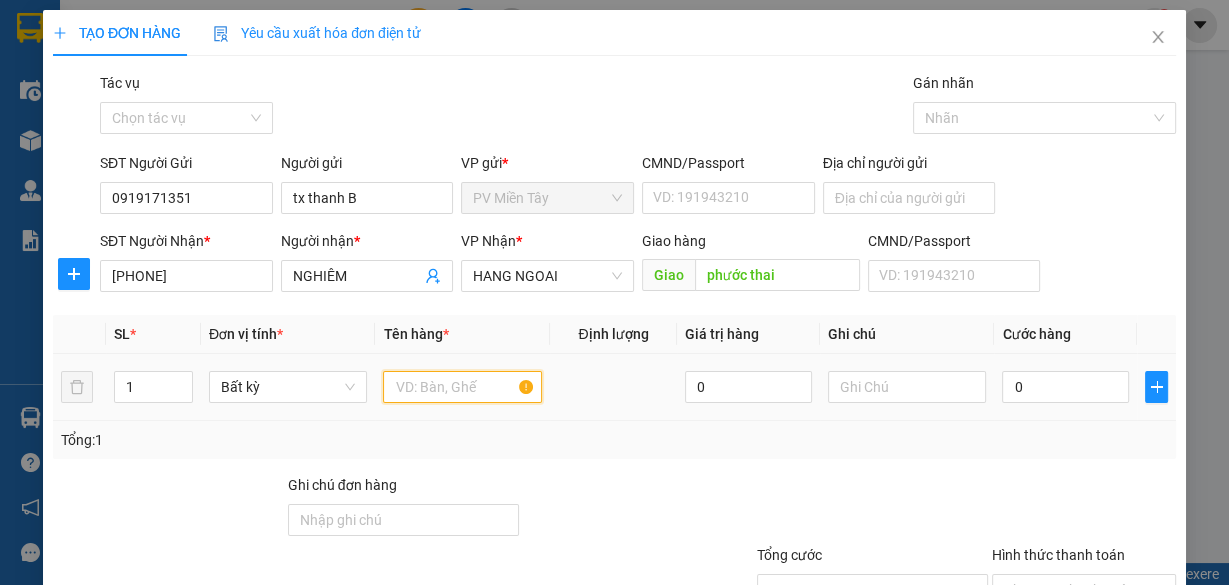 click at bounding box center (462, 387) 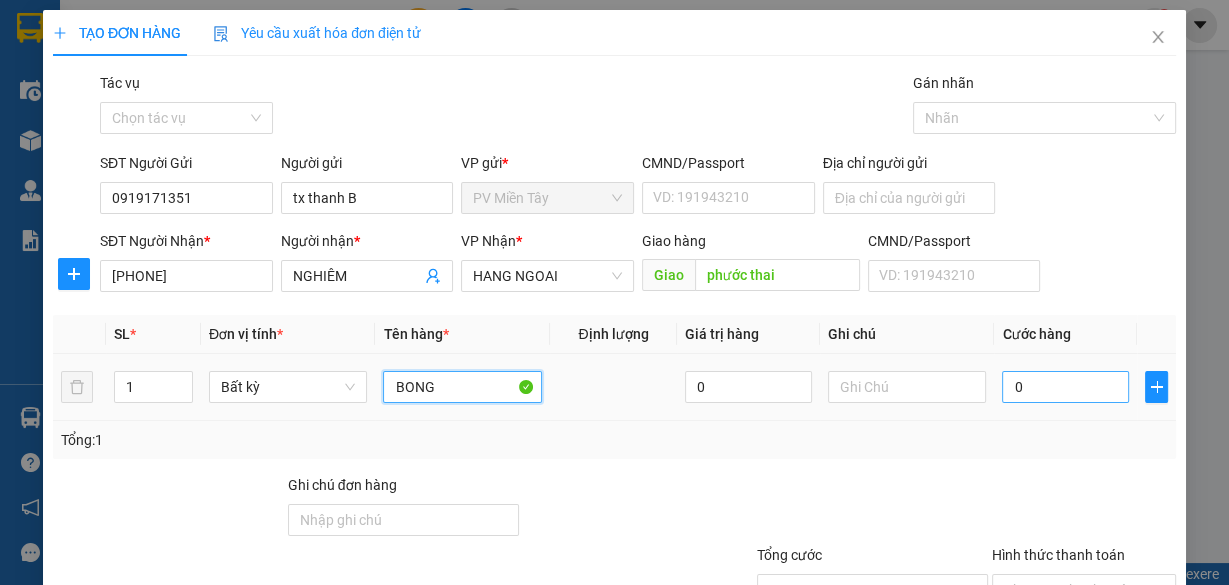 type on "BONG" 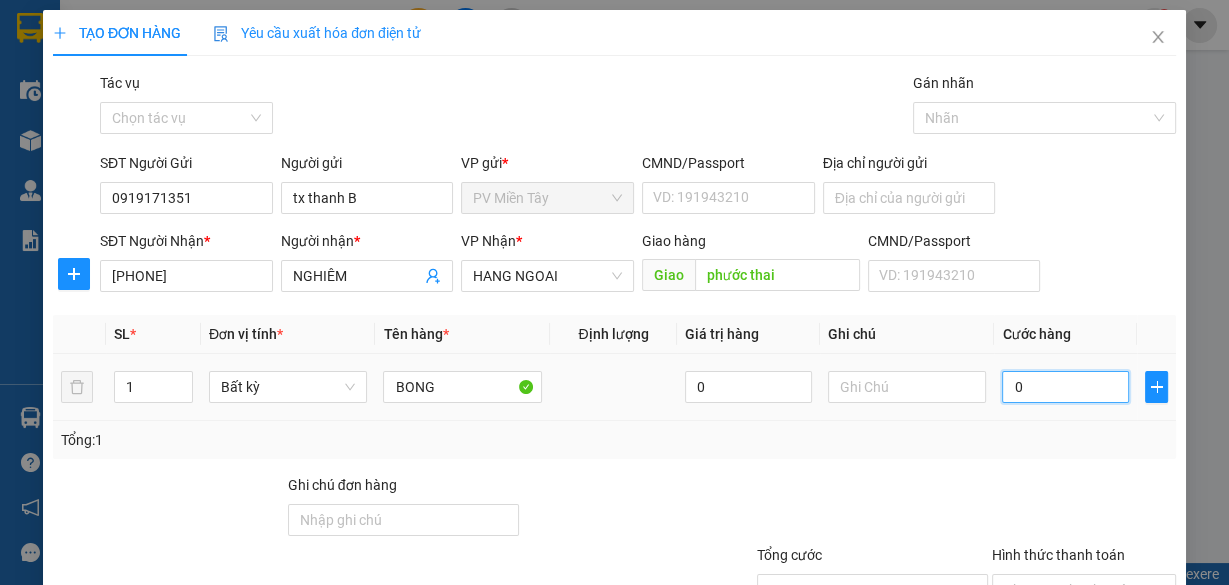 click on "0" at bounding box center [1065, 387] 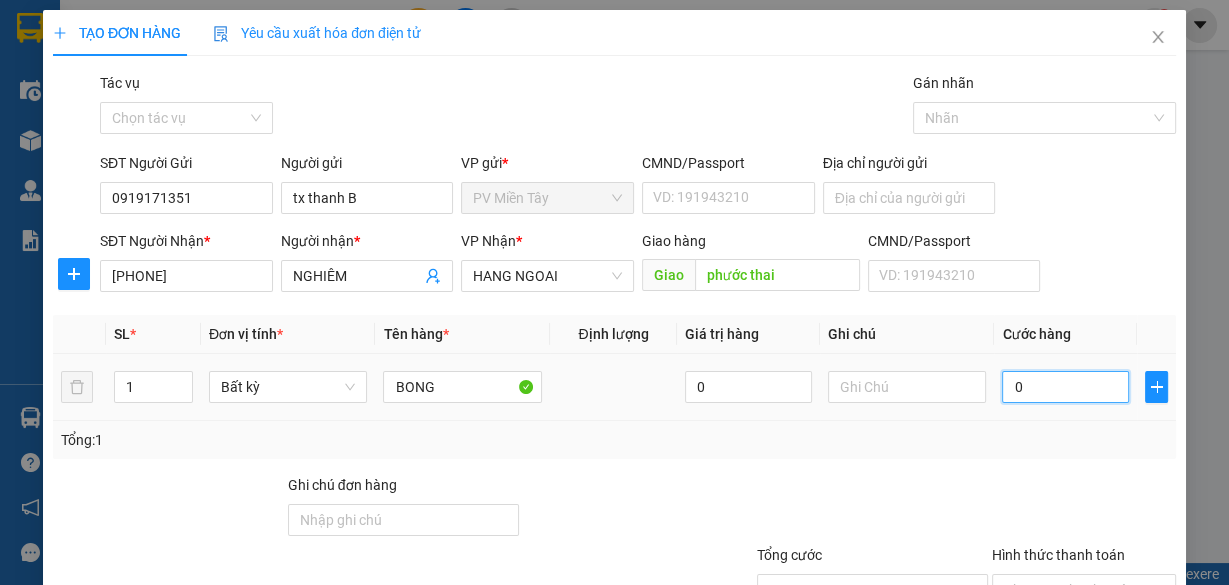 type on "8" 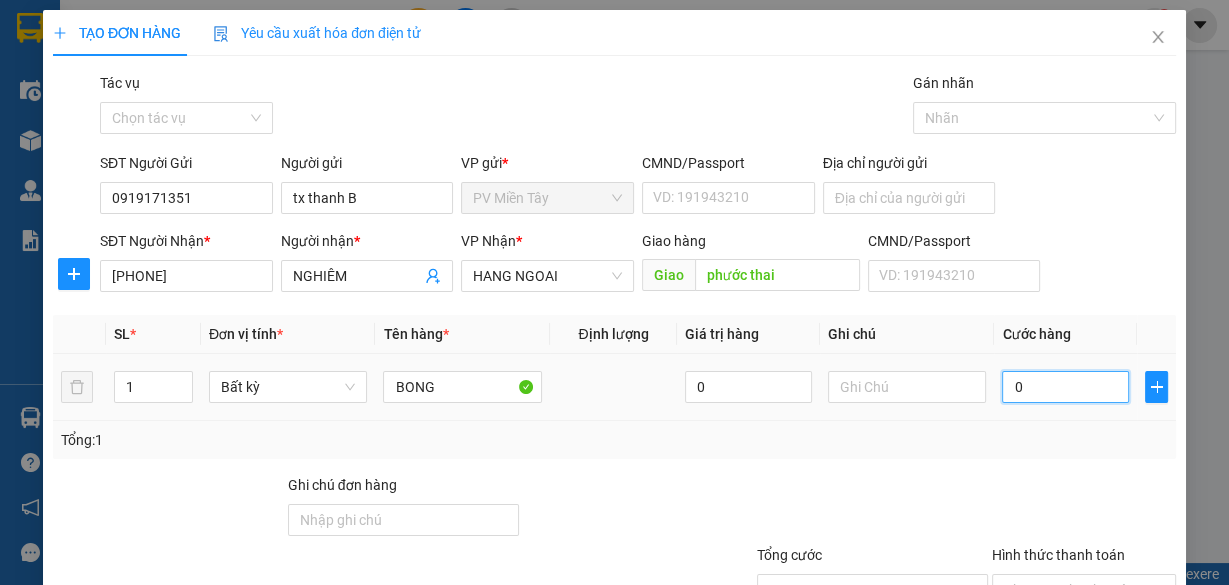 type on "8" 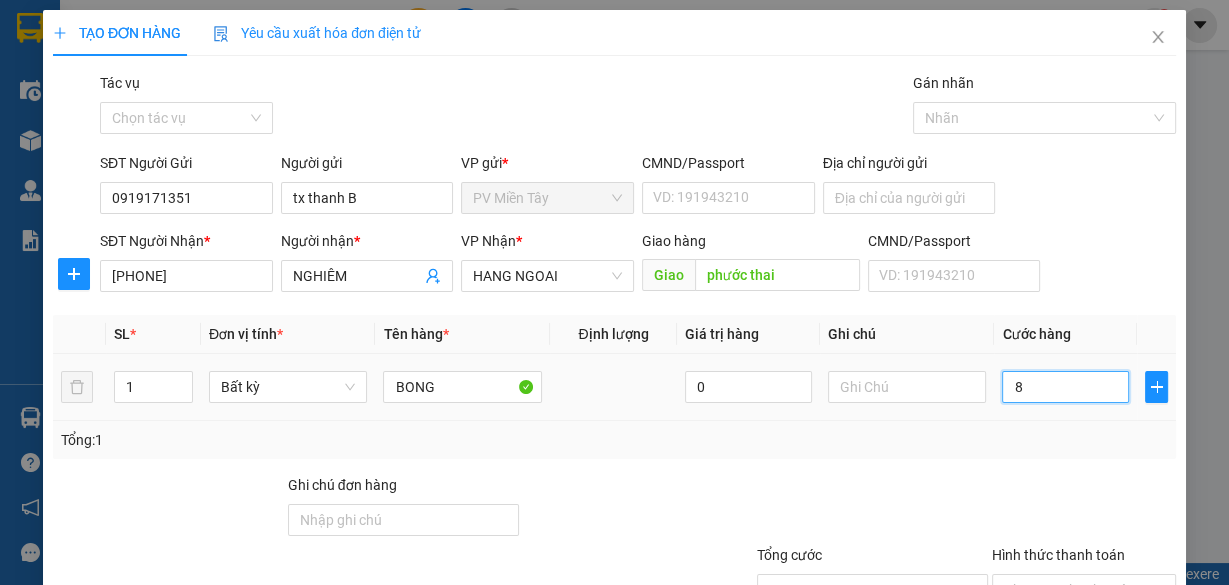 type on "80" 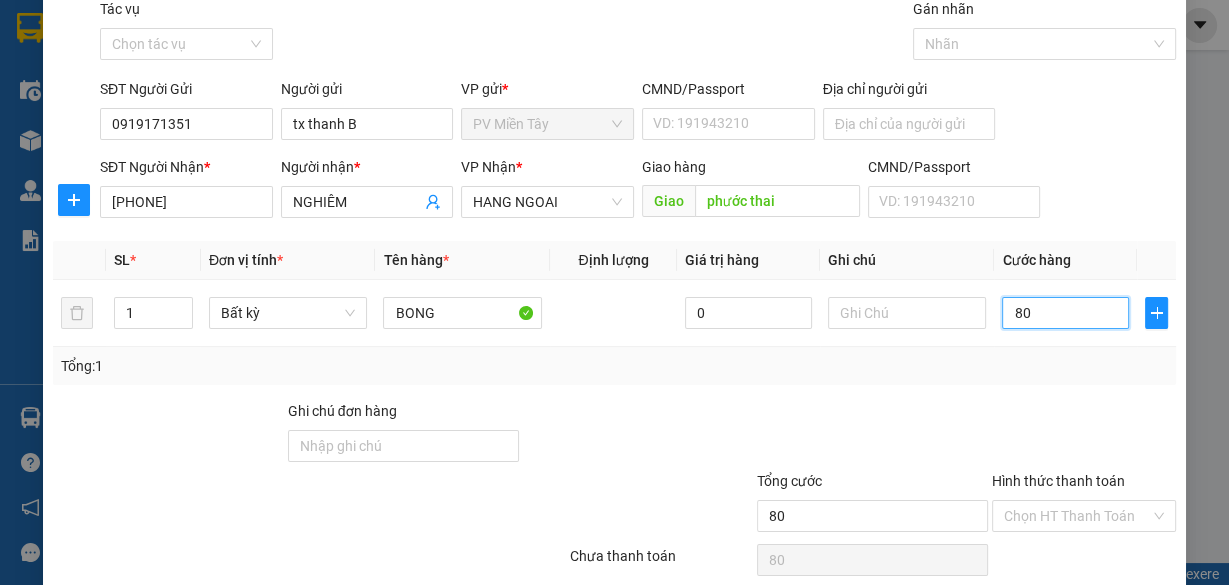 scroll, scrollTop: 152, scrollLeft: 0, axis: vertical 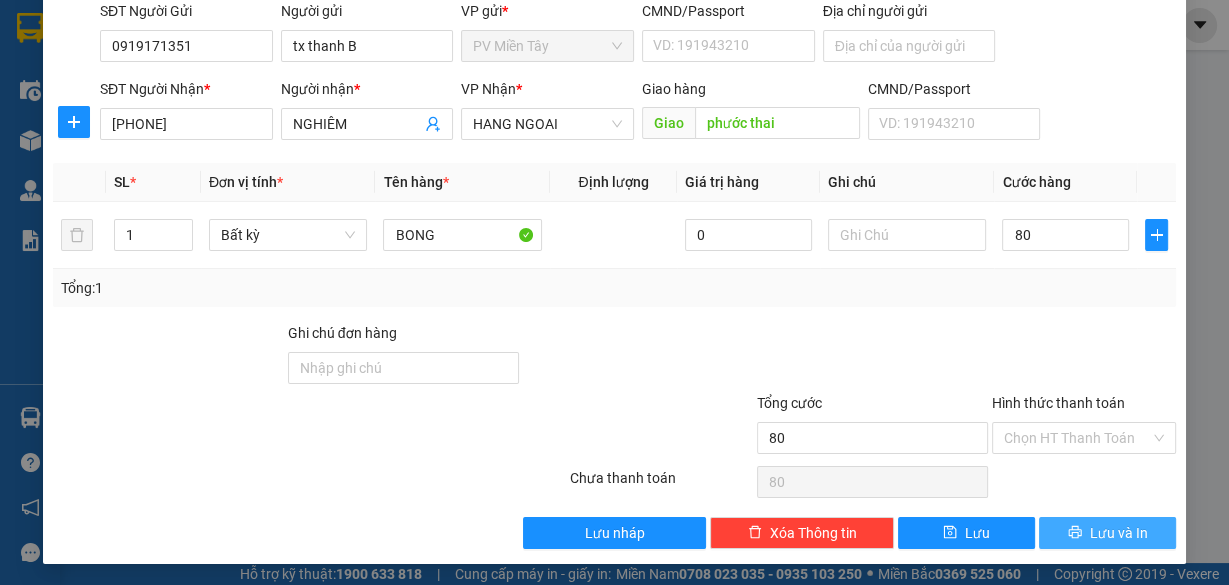 type on "80.000" 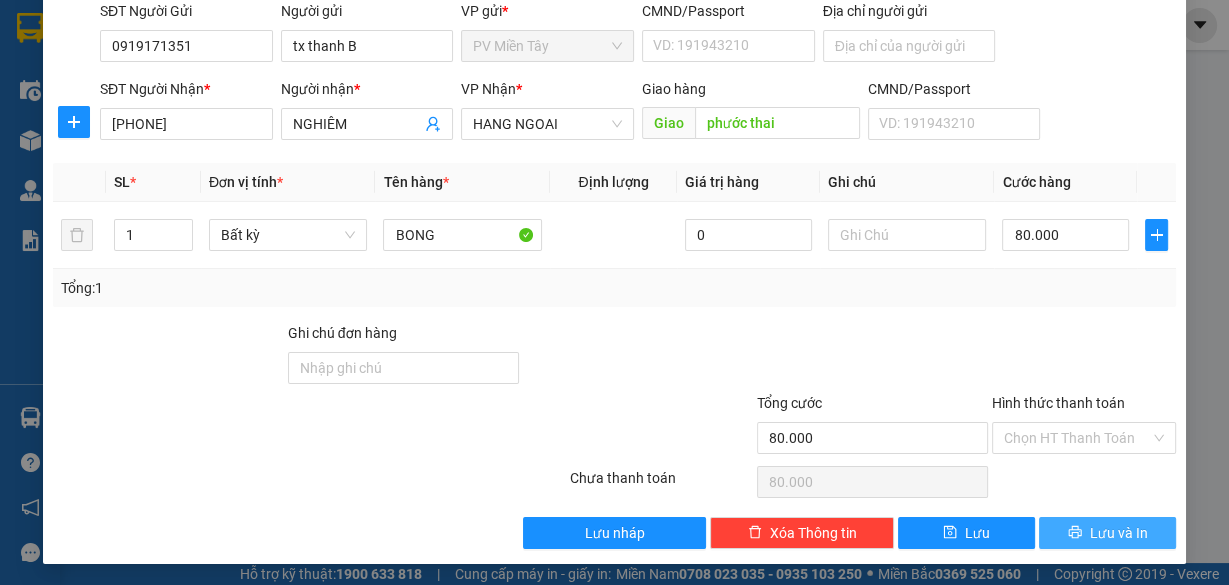 click on "Lưu và In" at bounding box center [1119, 533] 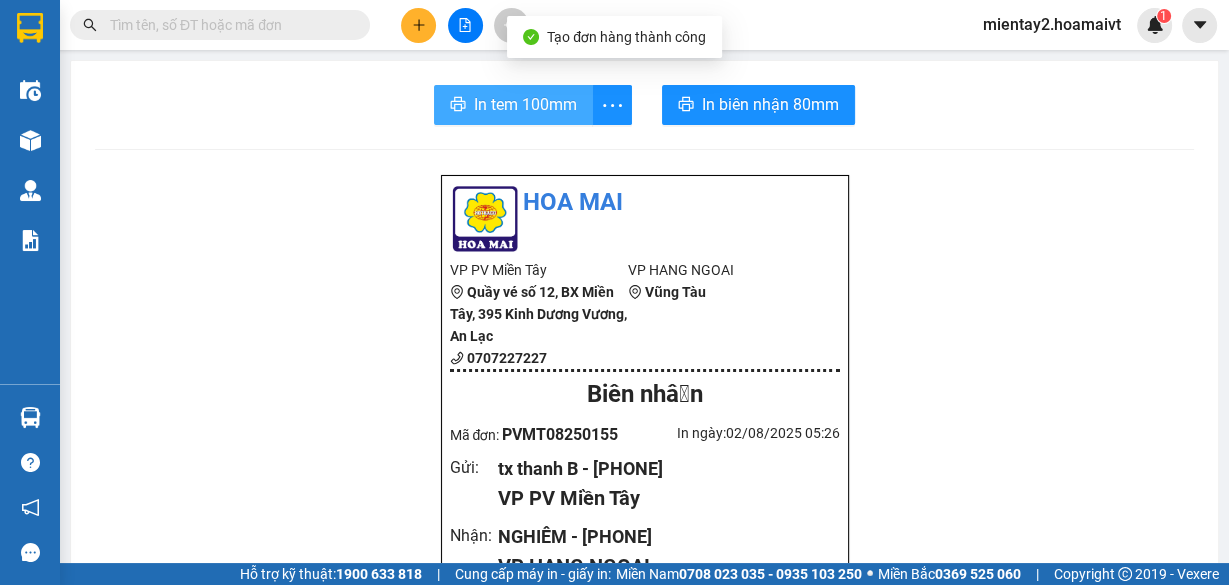 click on "In tem 100mm" at bounding box center (525, 104) 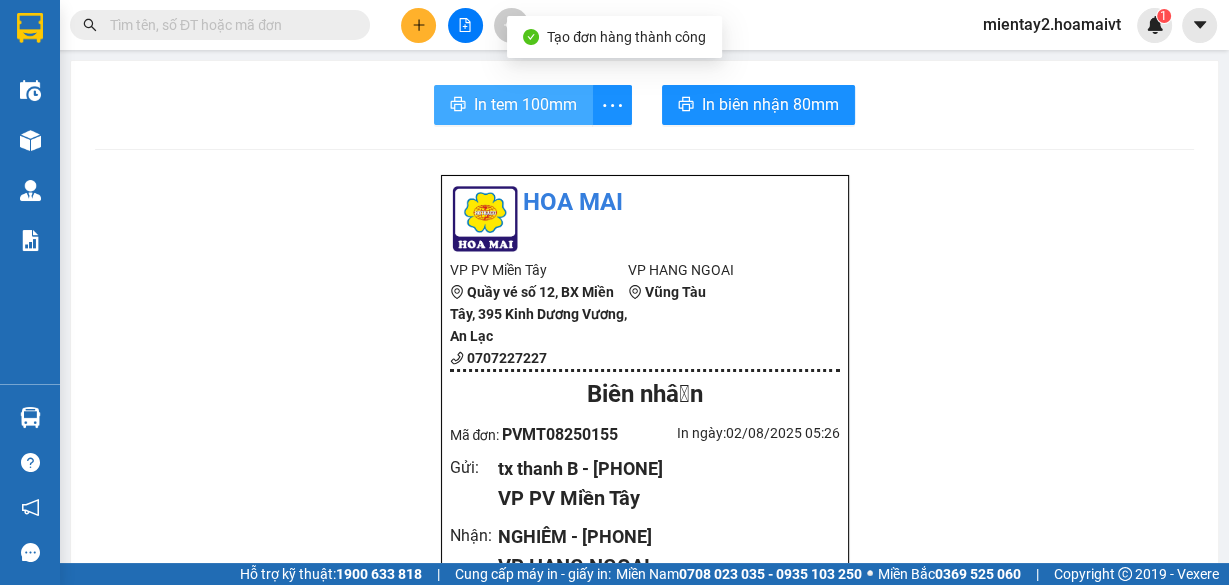 scroll, scrollTop: 0, scrollLeft: 0, axis: both 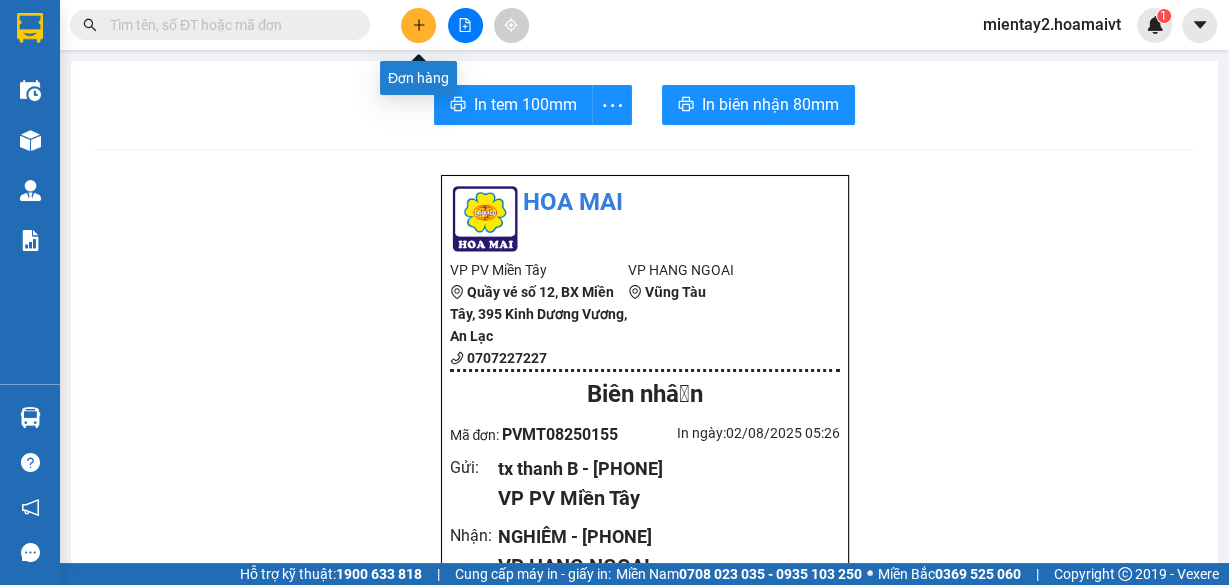 click 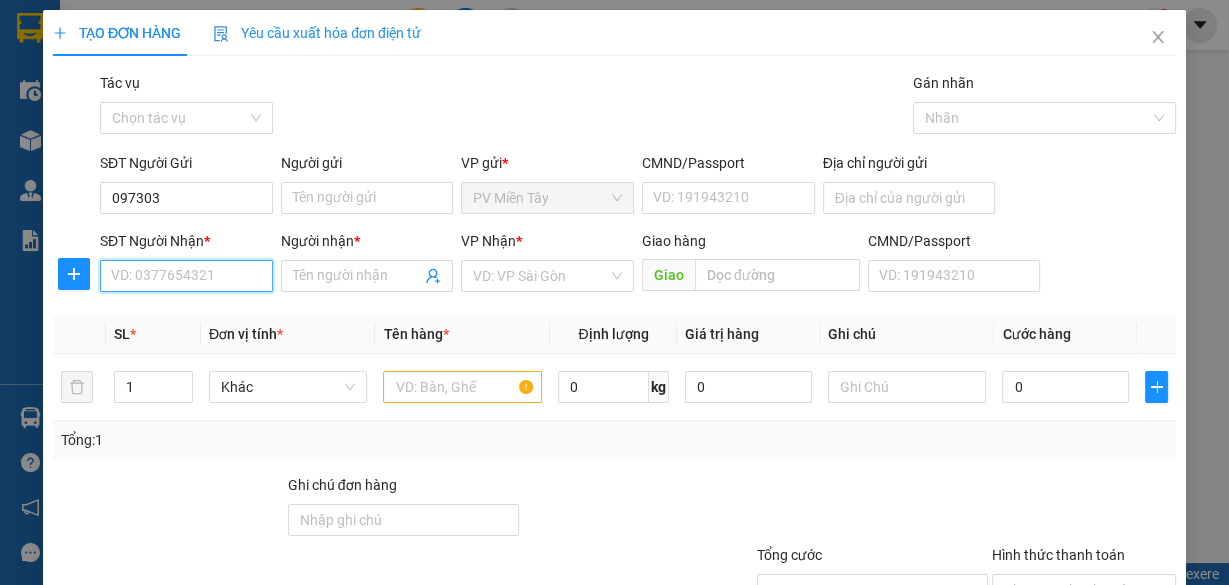 click on "SĐT Người Nhận  *" at bounding box center (186, 276) 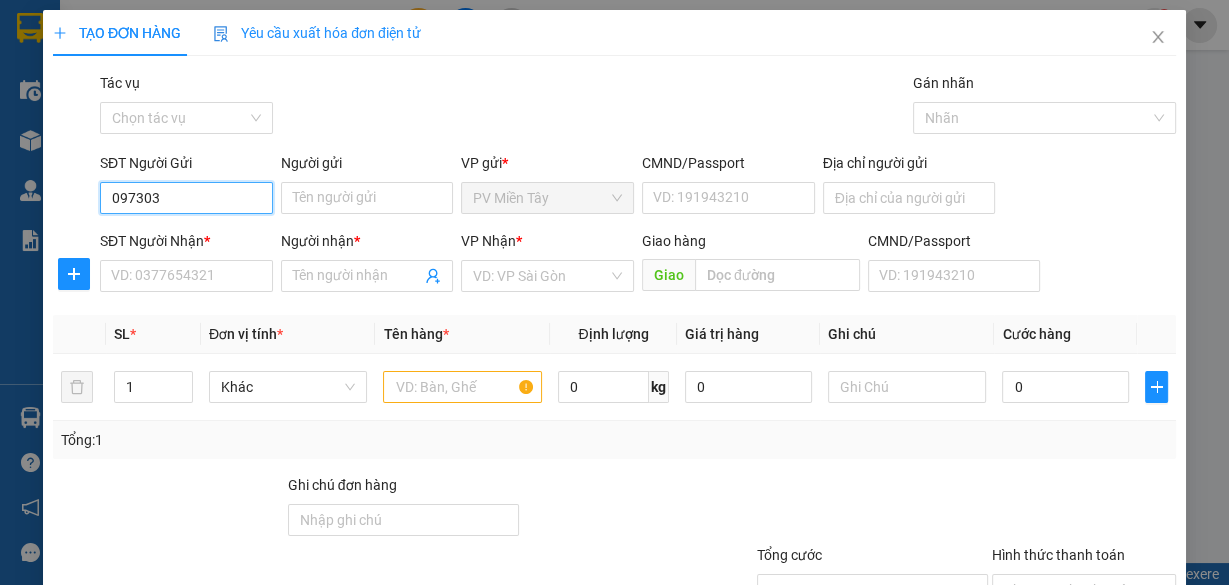 click on "097303" at bounding box center [186, 198] 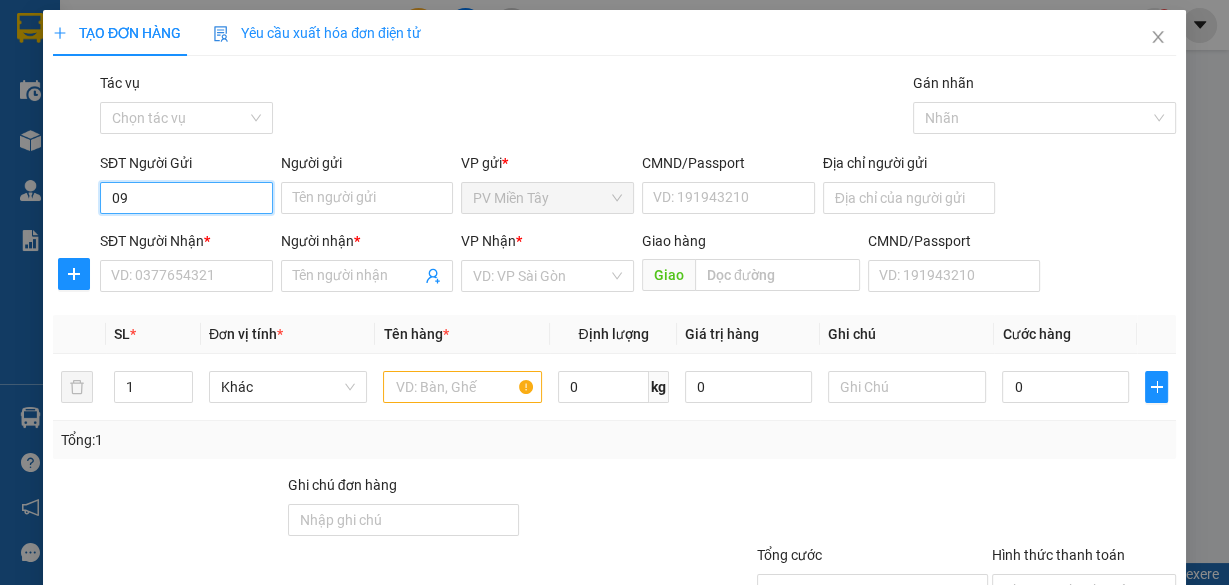 type on "0" 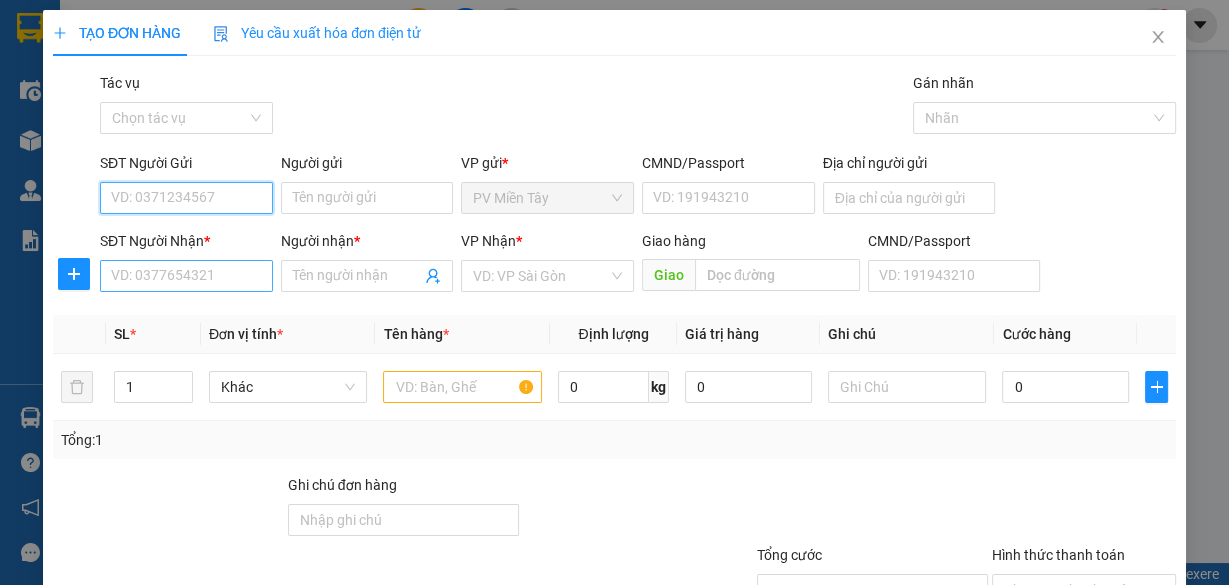 type 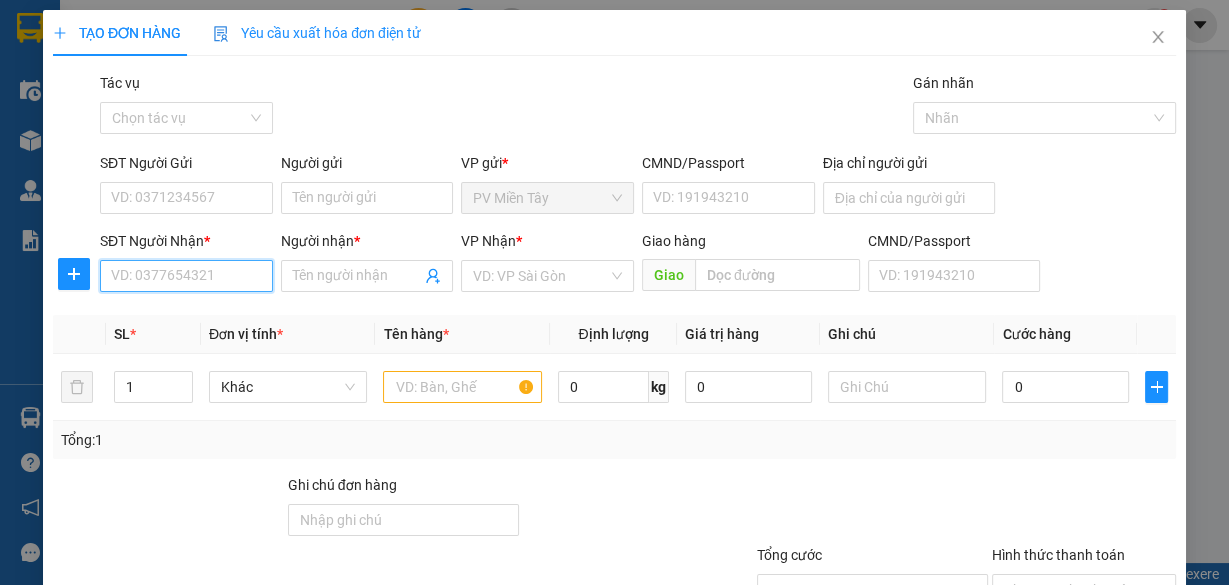 click on "SĐT Người Nhận  *" at bounding box center [186, 276] 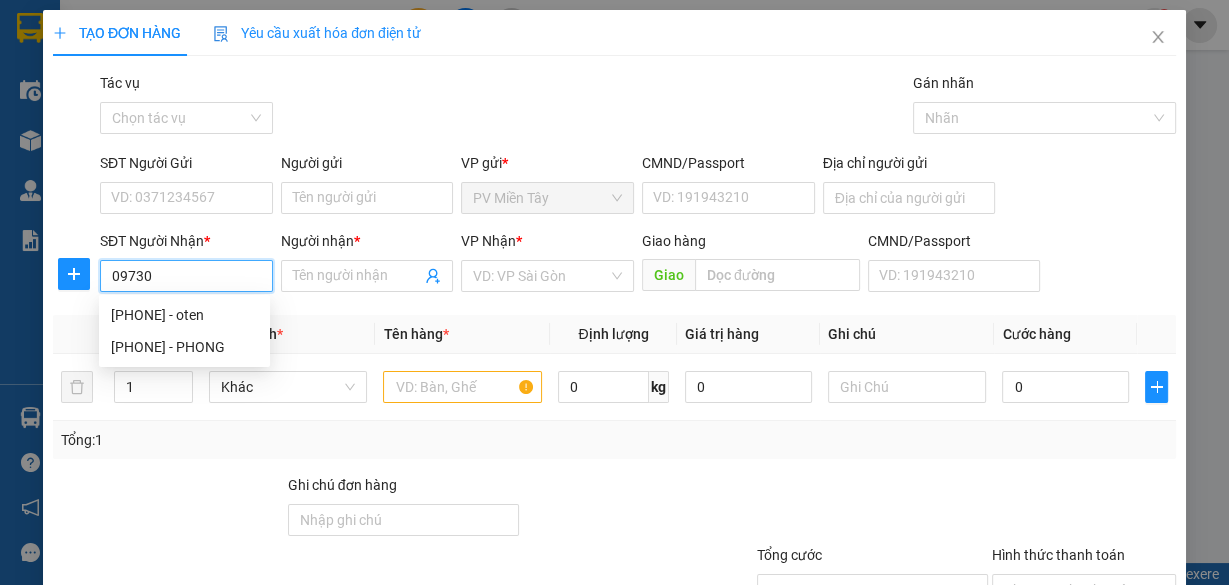 type on "097303" 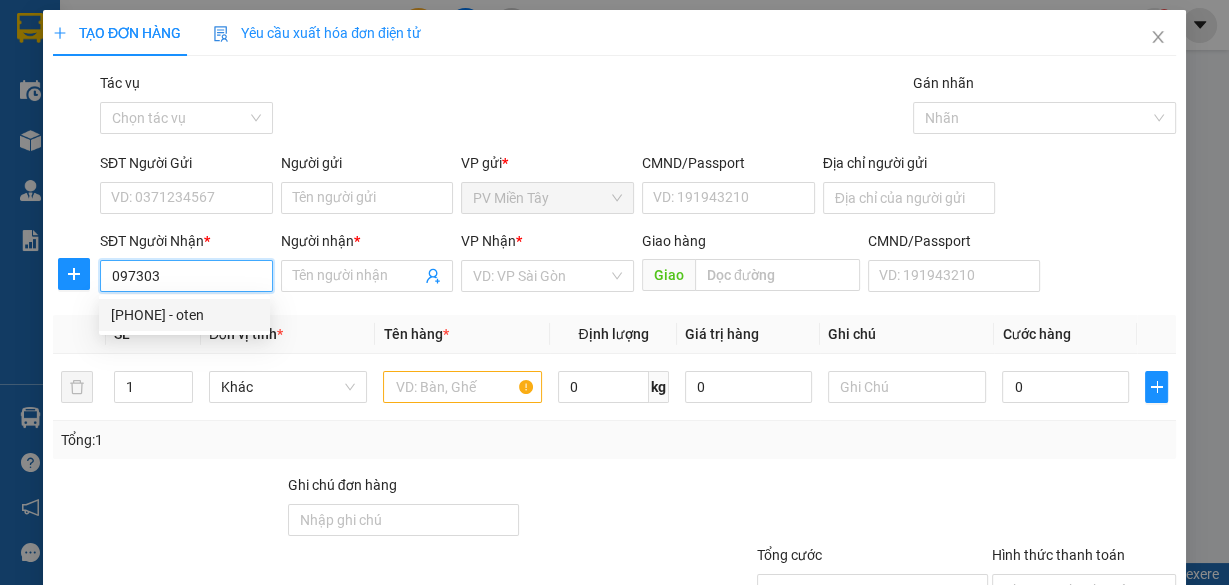 click on "[PHONE] - oten" at bounding box center (184, 315) 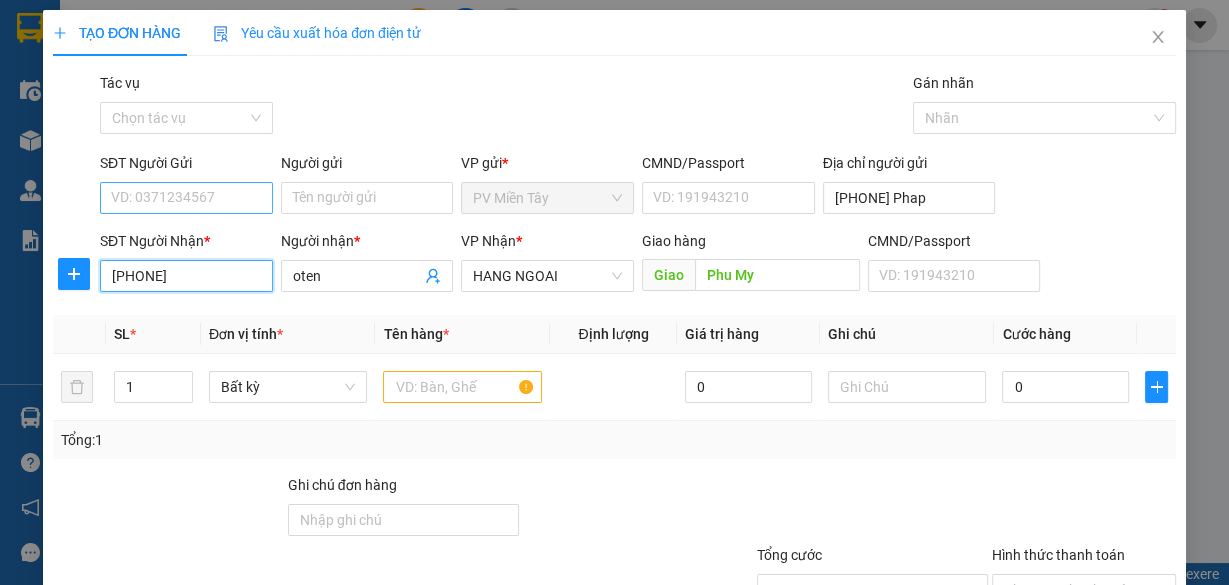 type on "[PHONE]" 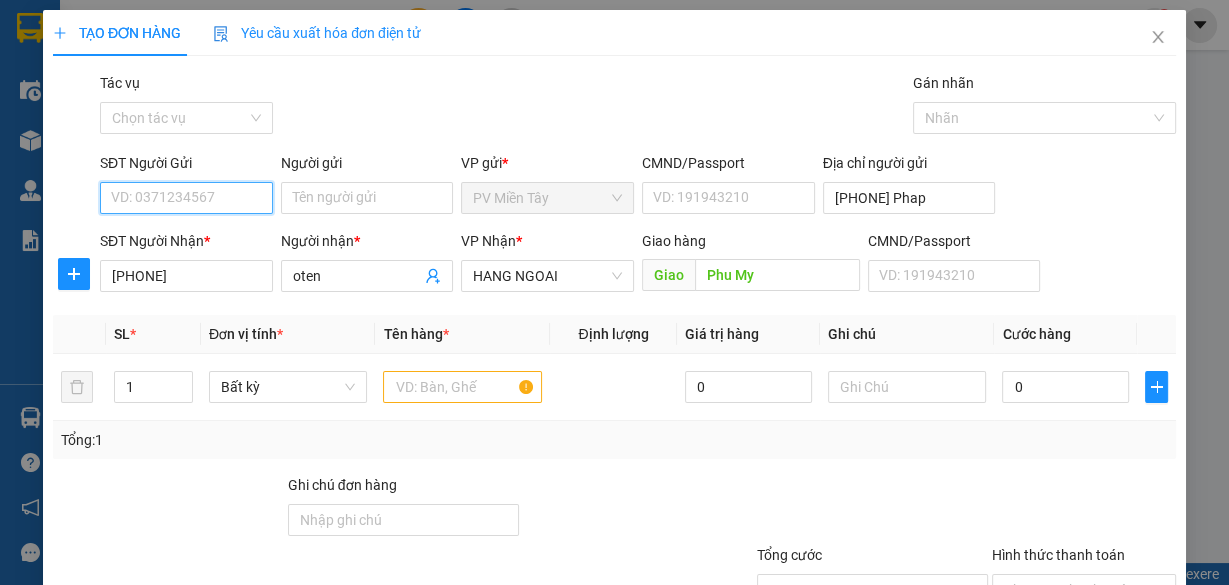 click on "SĐT Người Gửi" at bounding box center (186, 198) 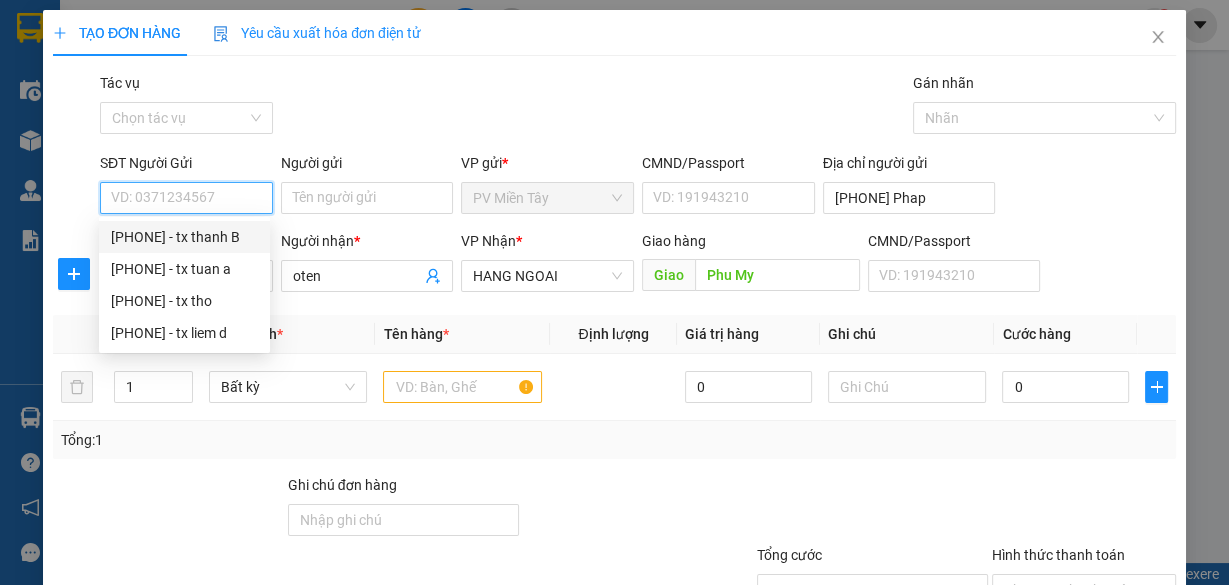 click on "[PHONE] - tx thanh B" at bounding box center [184, 237] 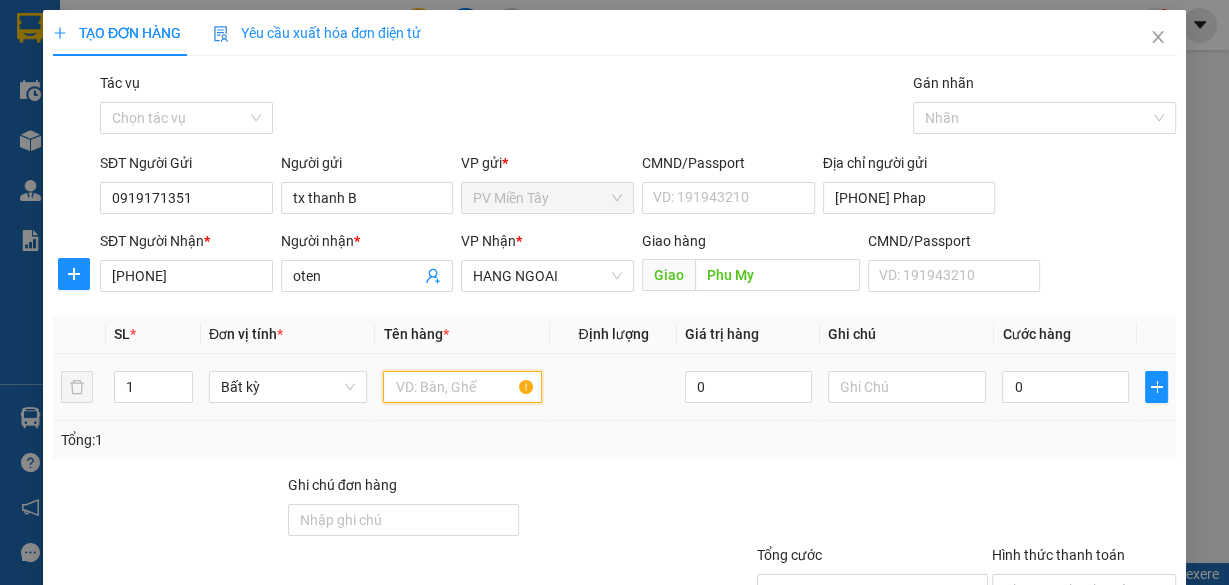 click at bounding box center [462, 387] 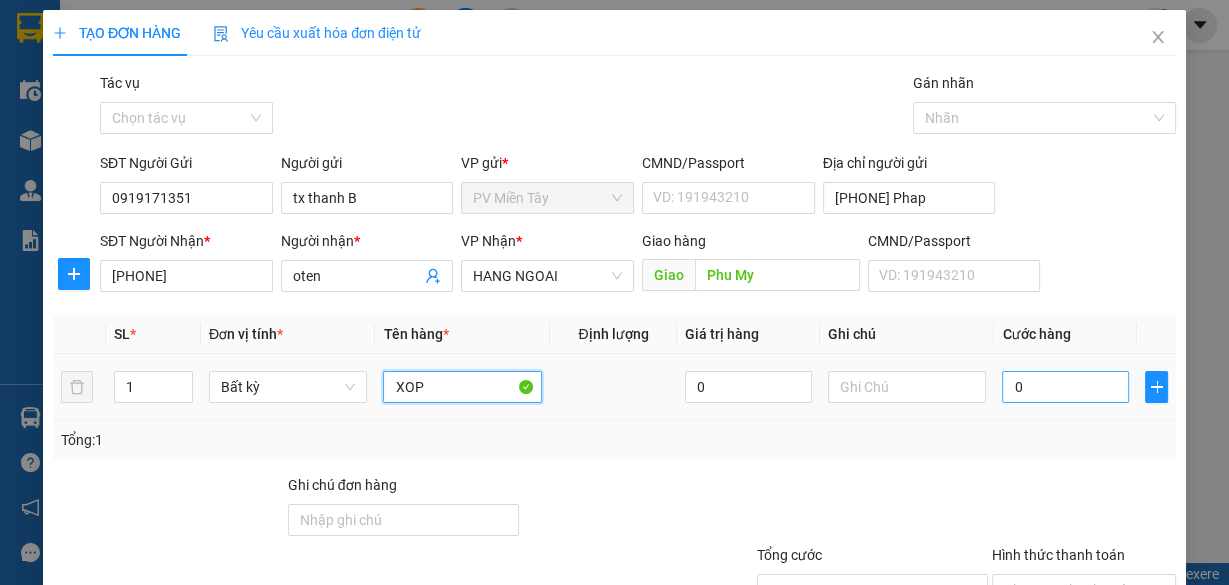 type on "XOP" 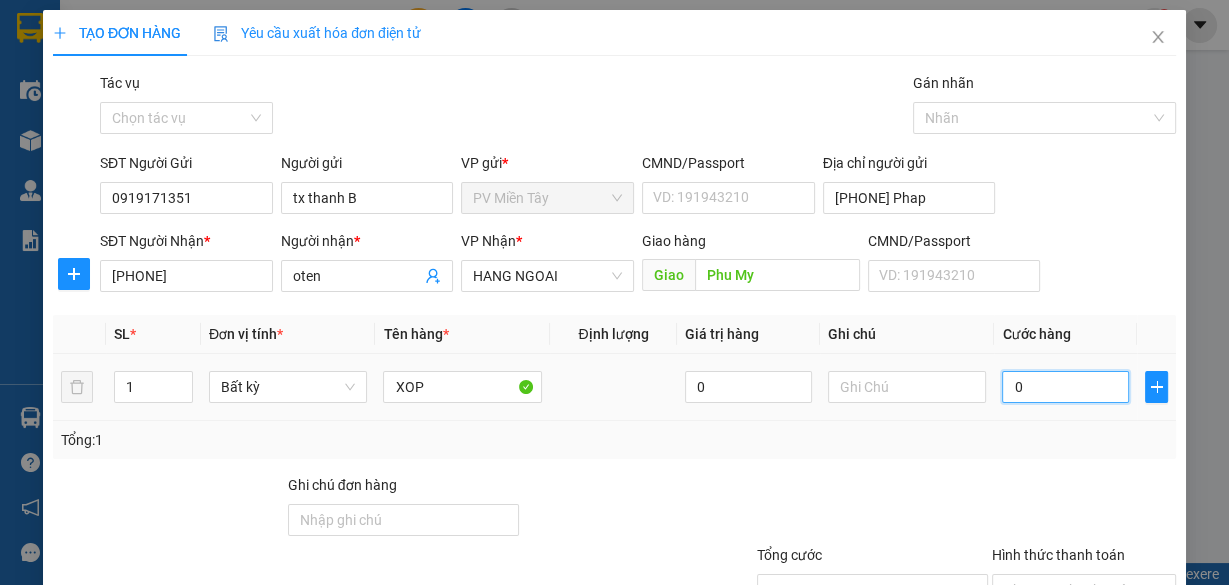 click on "0" at bounding box center (1065, 387) 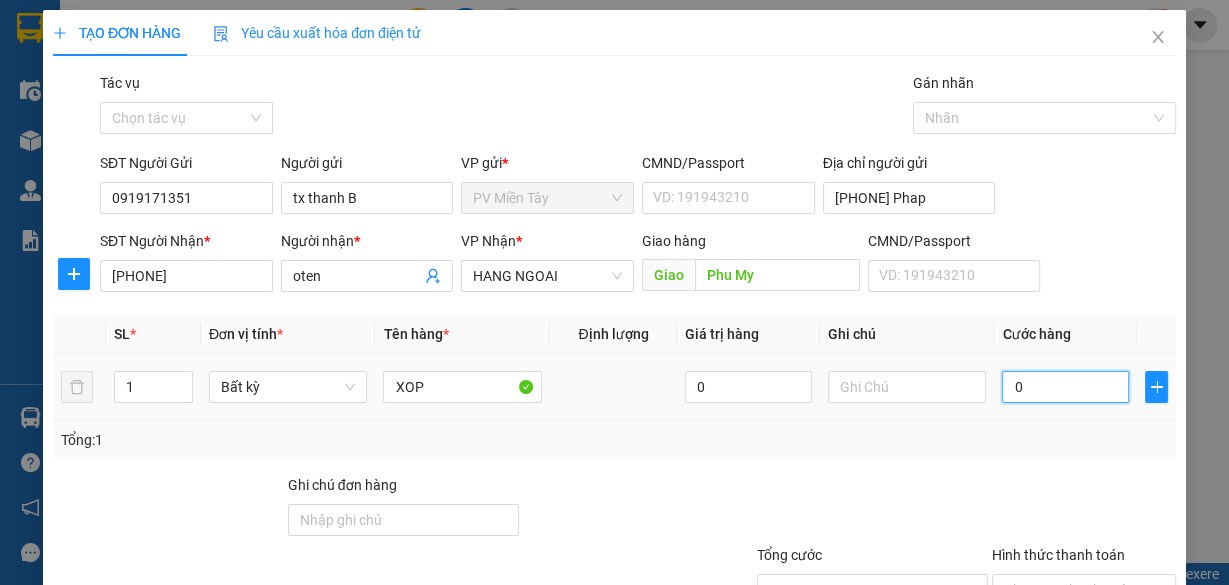 type on "4" 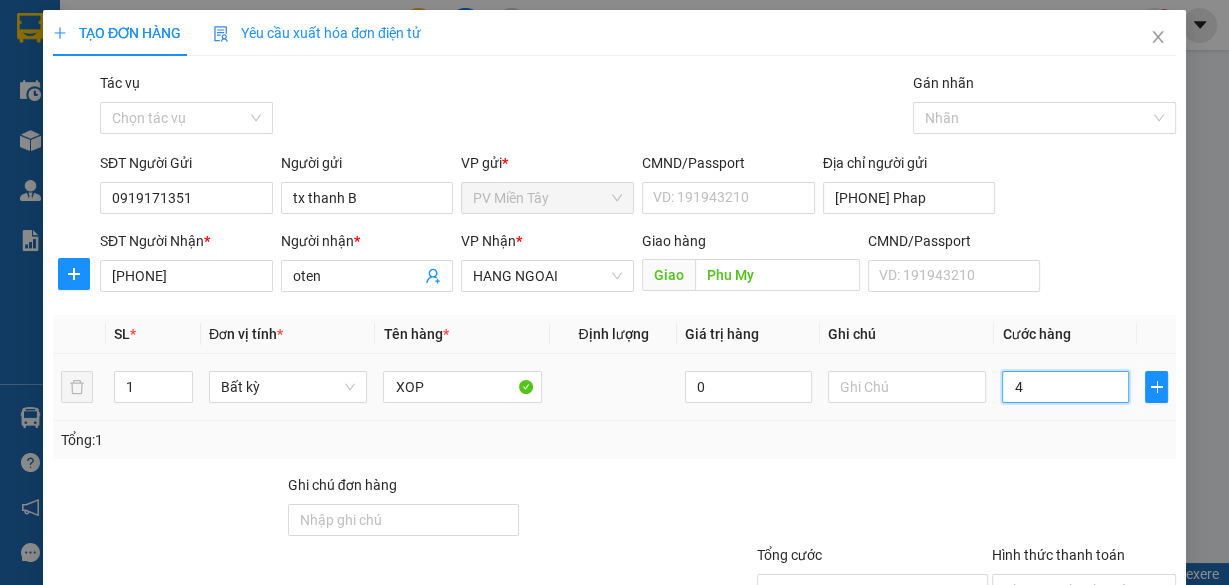 type on "4" 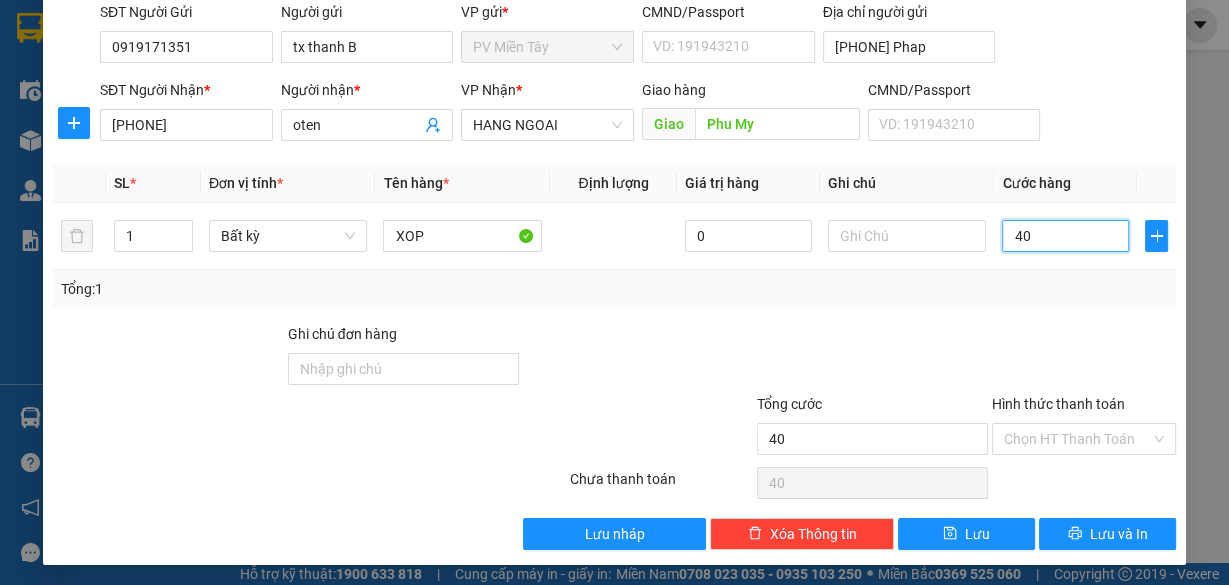 scroll, scrollTop: 152, scrollLeft: 0, axis: vertical 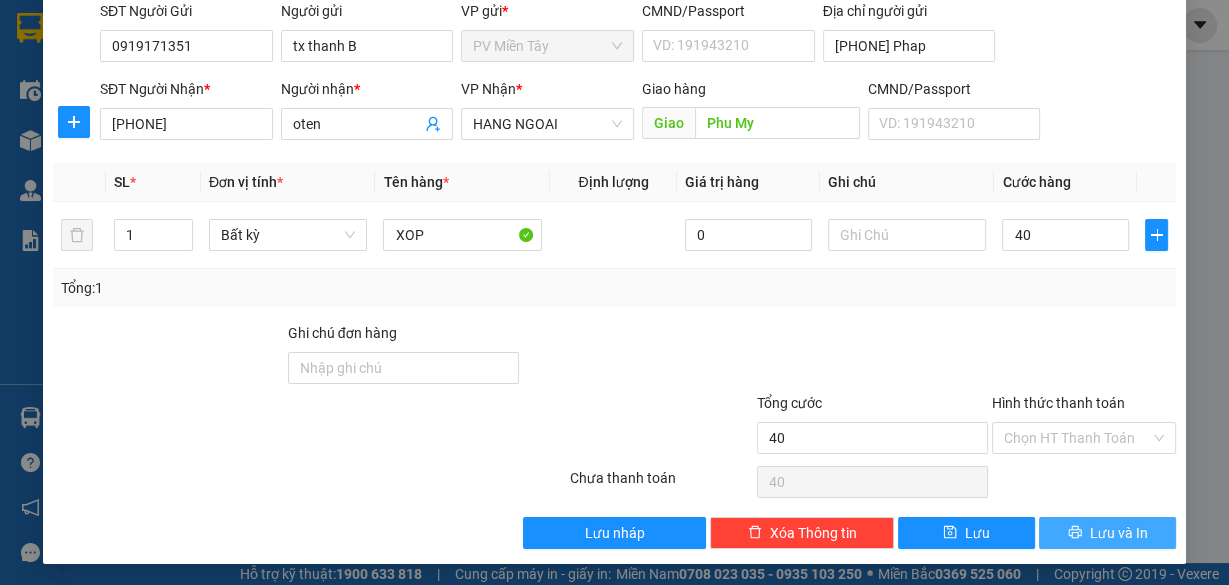 type on "40.000" 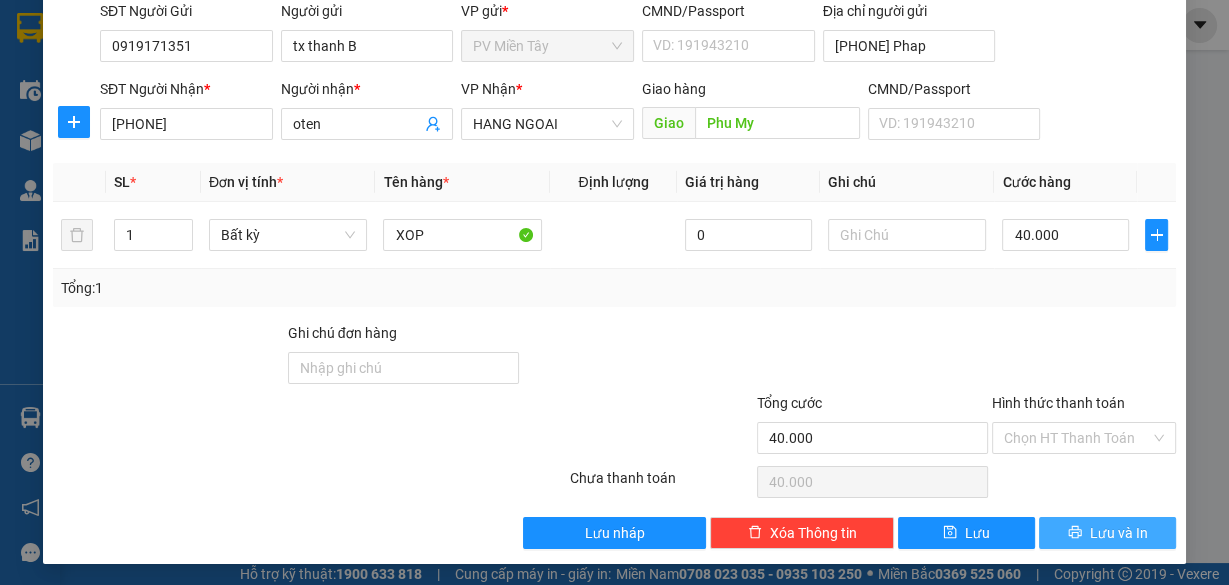 click on "Lưu và In" at bounding box center [1119, 533] 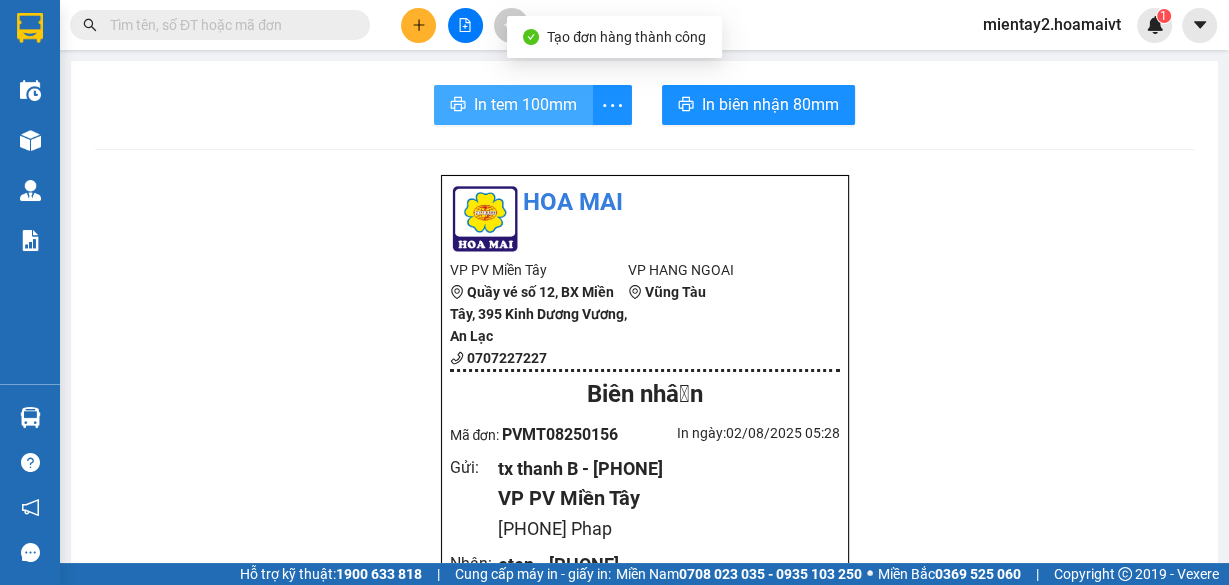click on "In tem 100mm" at bounding box center (525, 104) 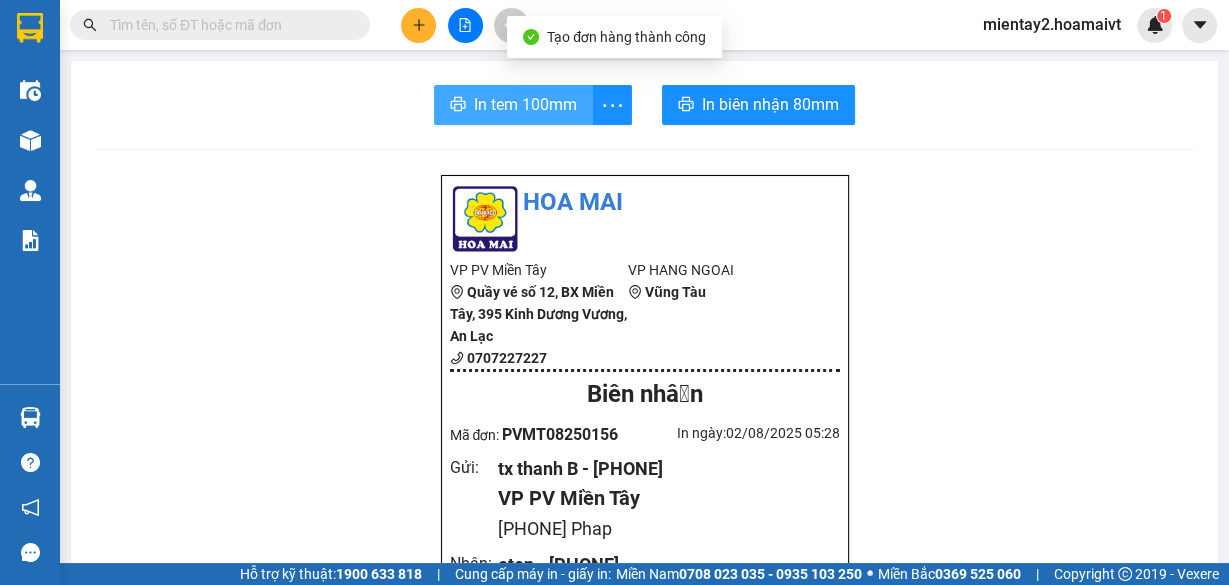 scroll, scrollTop: 0, scrollLeft: 0, axis: both 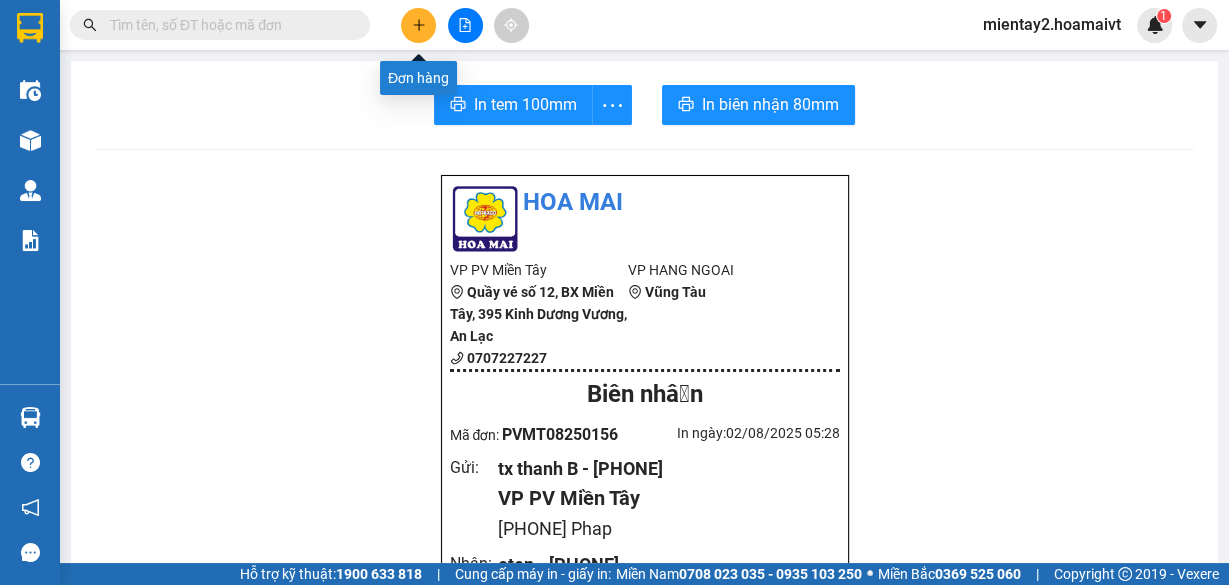 click 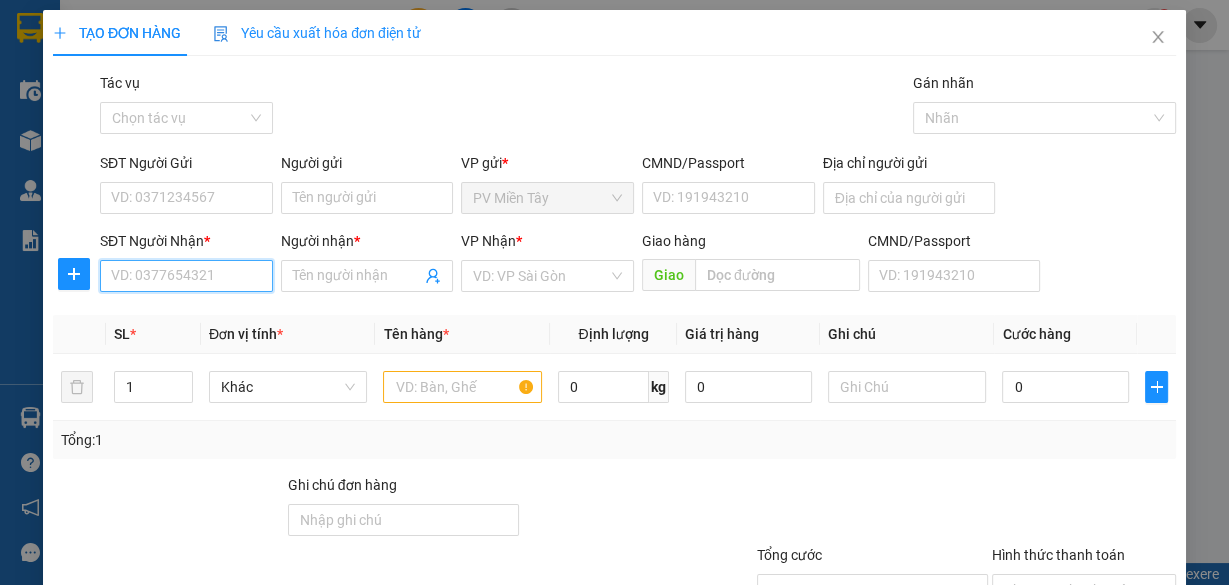 click on "SĐT Người Nhận  *" at bounding box center (186, 276) 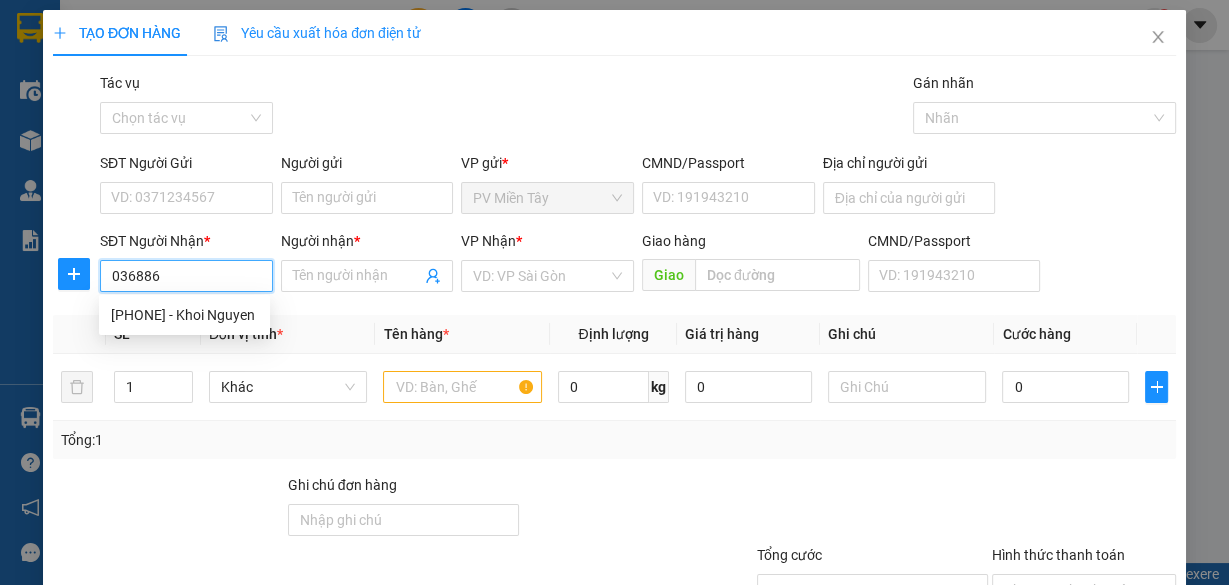 type on "[PHONE]" 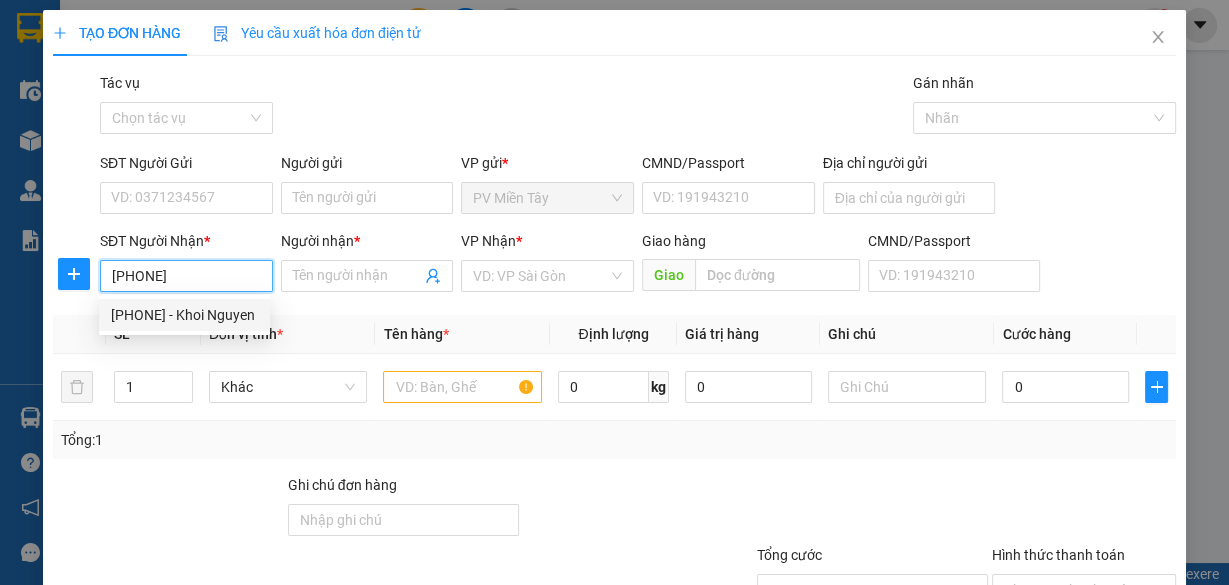 click on "[PHONE] - Khoi Nguyen" at bounding box center (184, 315) 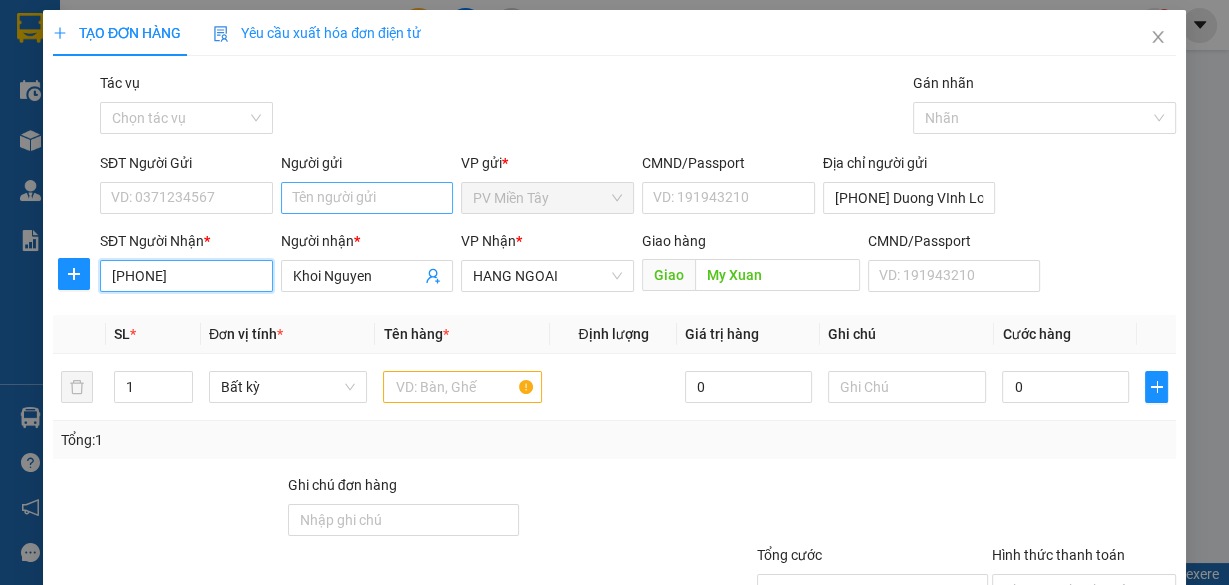 type on "[PHONE]" 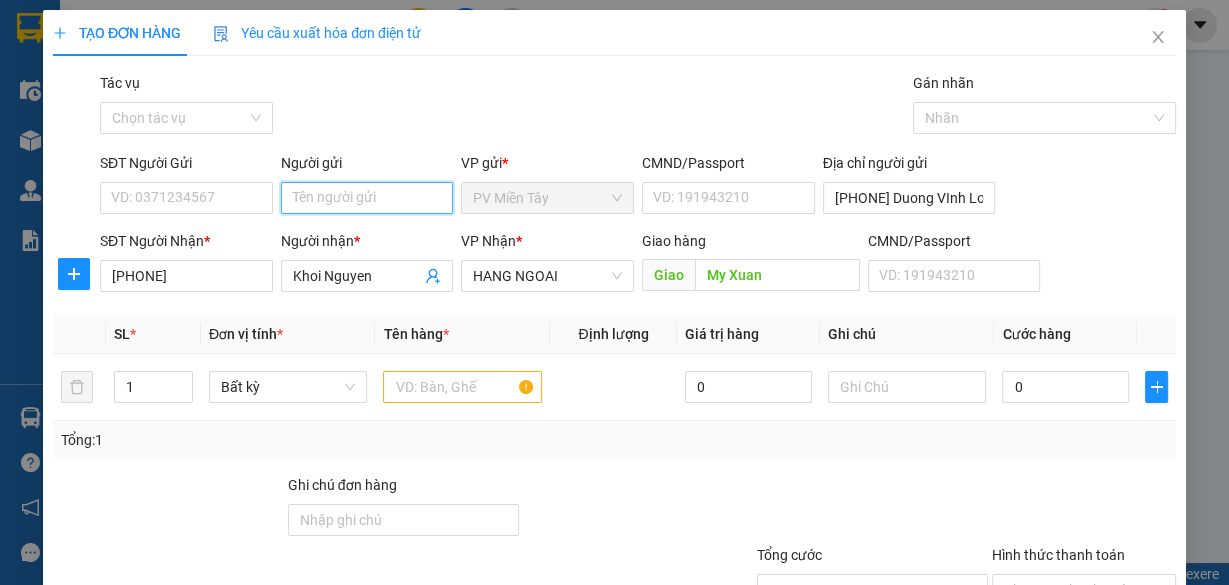 click on "Người gửi" at bounding box center [367, 198] 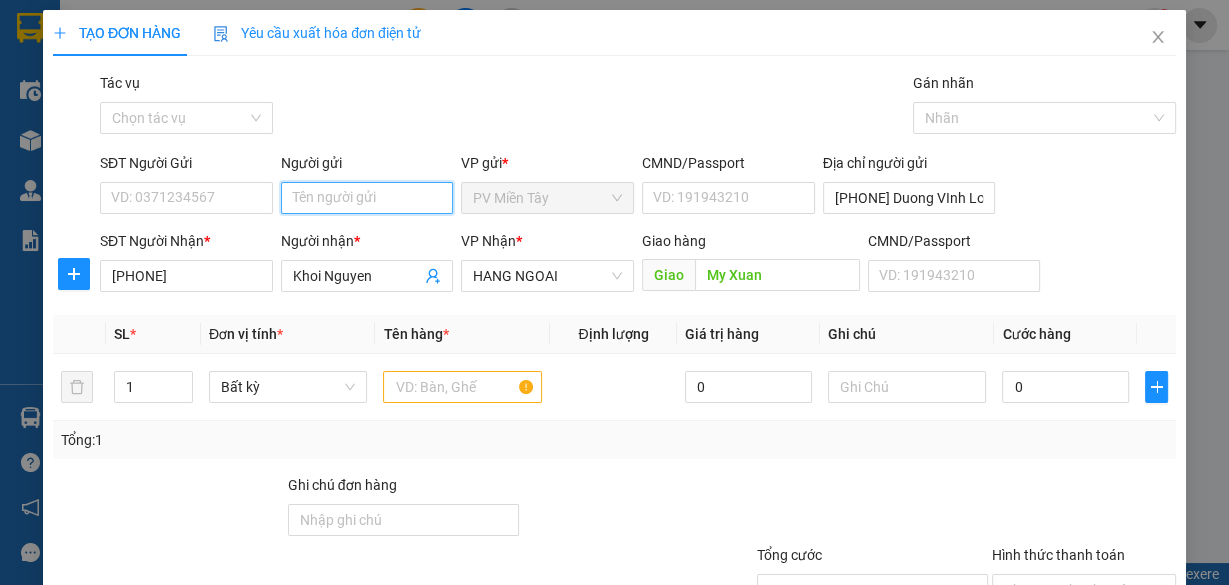 click on "Người gửi" at bounding box center [367, 198] 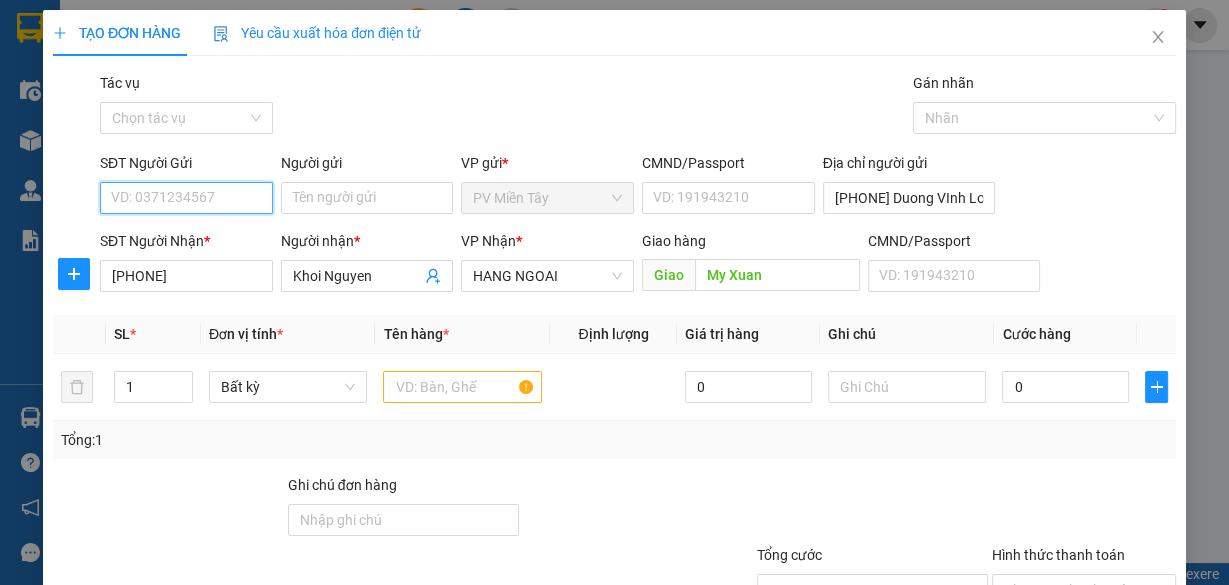click on "SĐT Người Gửi" at bounding box center [186, 198] 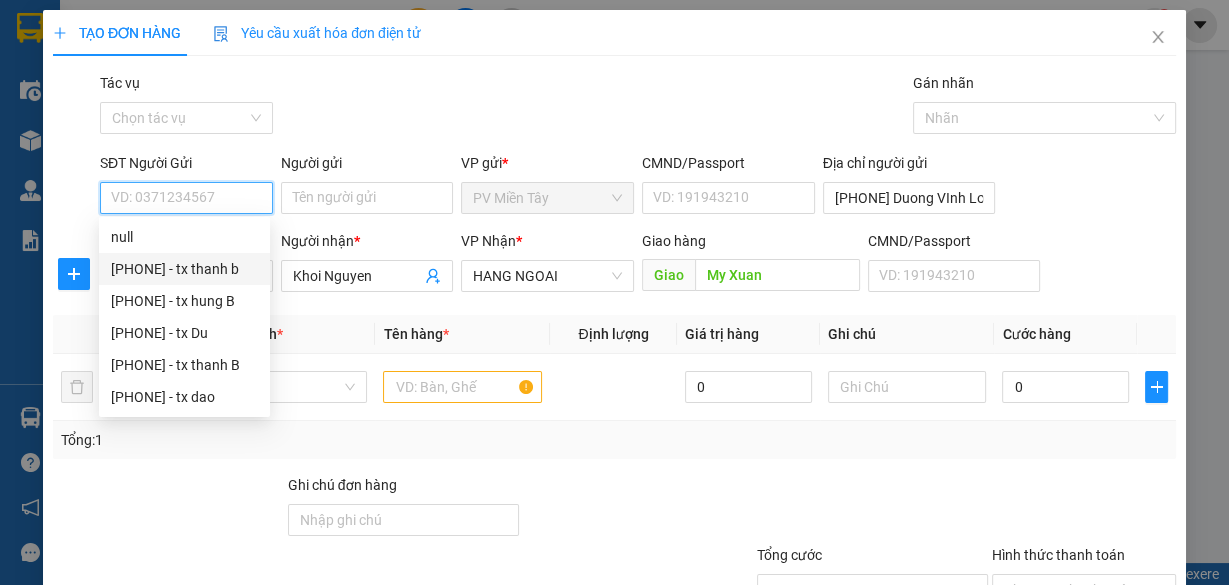 click on "[PHONE] - tx thanh b" at bounding box center [184, 269] 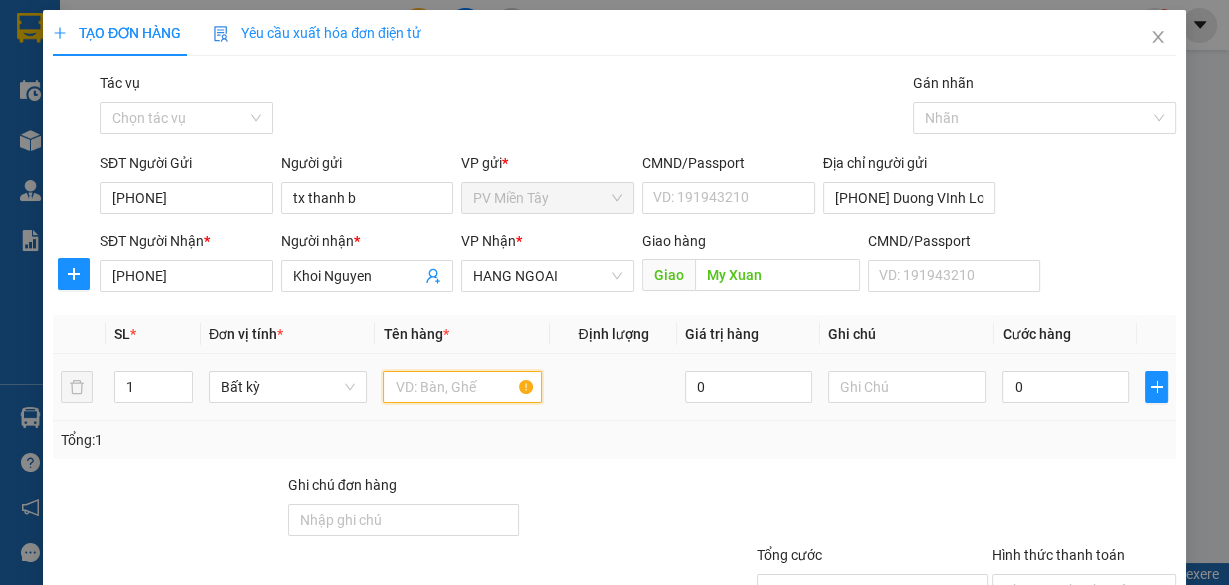 click at bounding box center (462, 387) 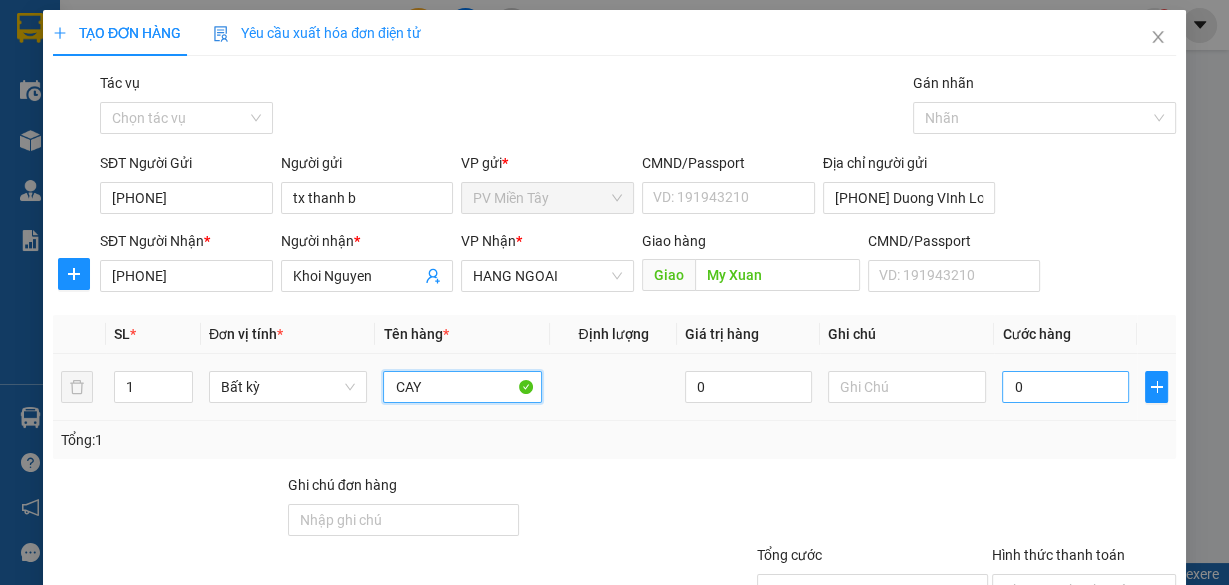 type on "CAY" 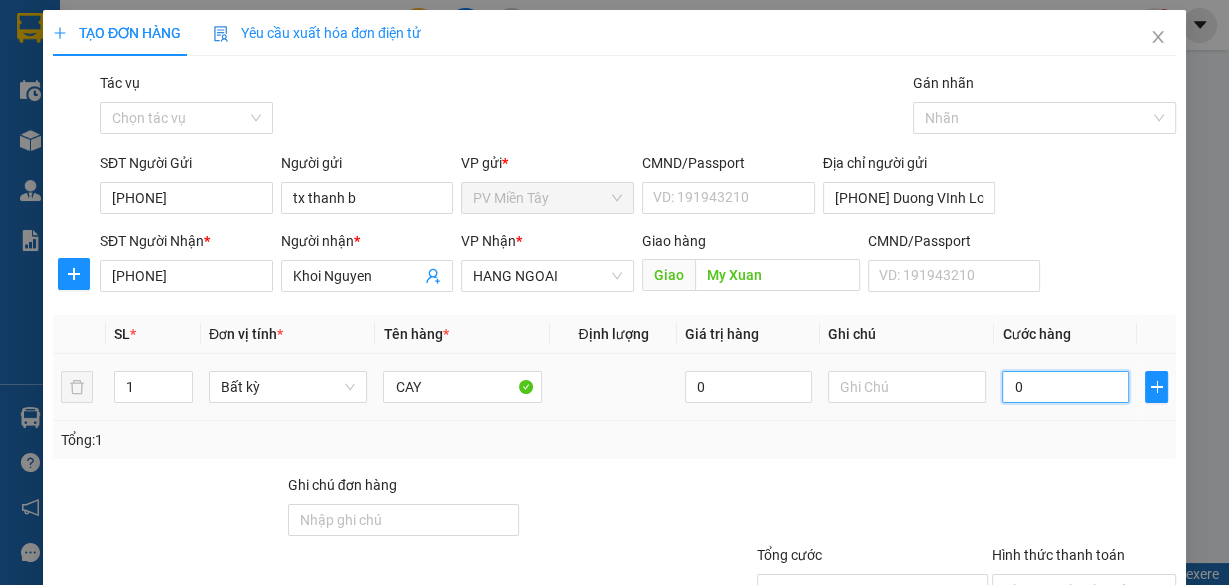 click on "0" at bounding box center [1065, 387] 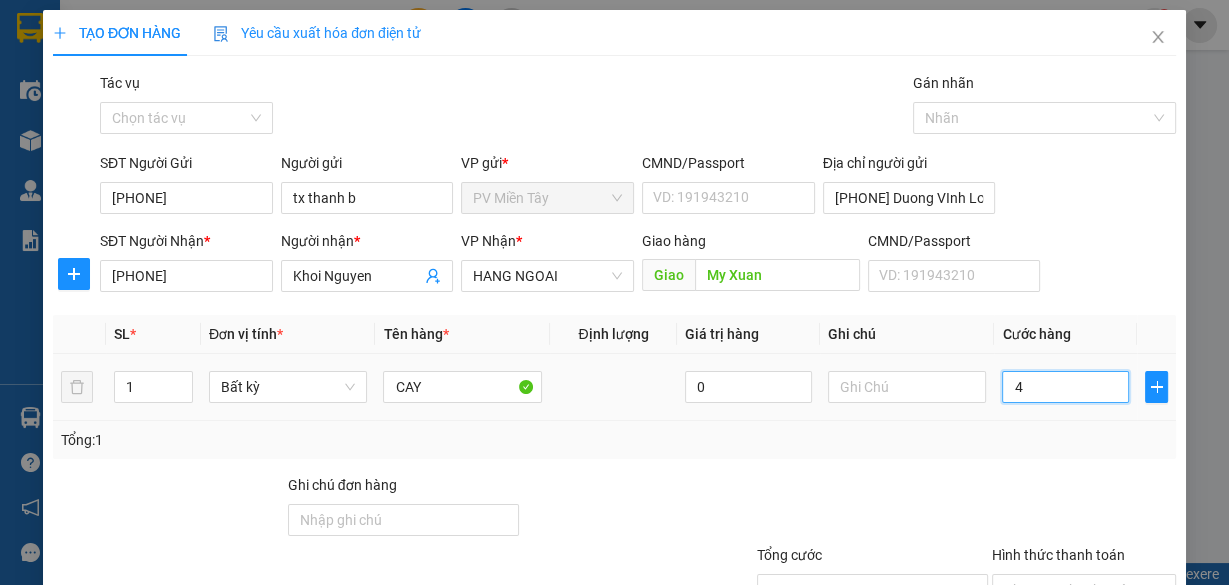 type on "40" 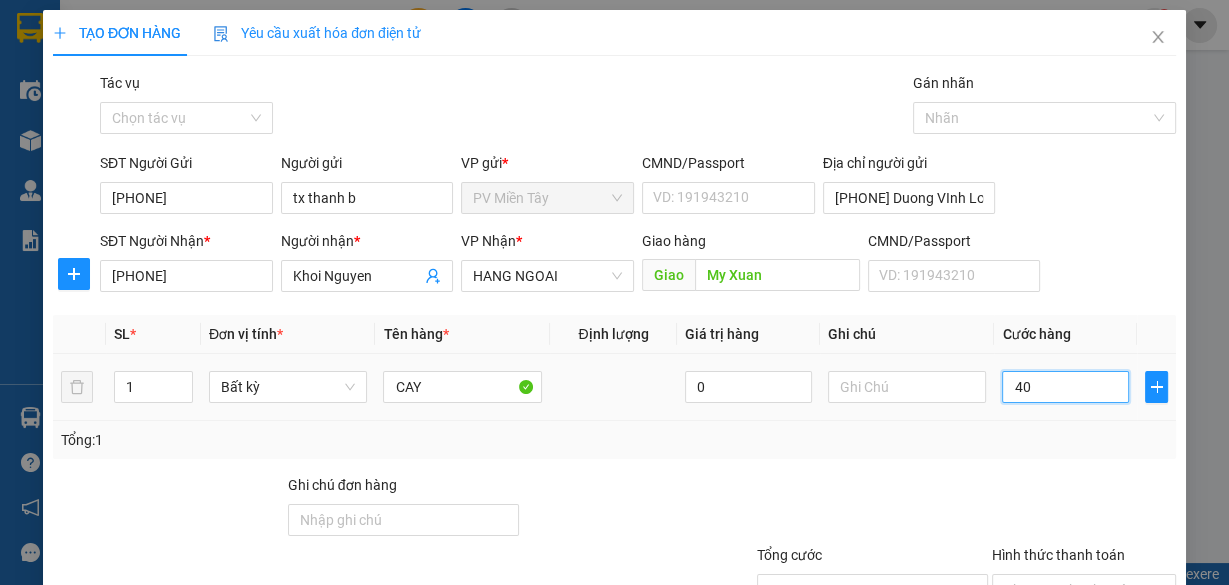 scroll, scrollTop: 152, scrollLeft: 0, axis: vertical 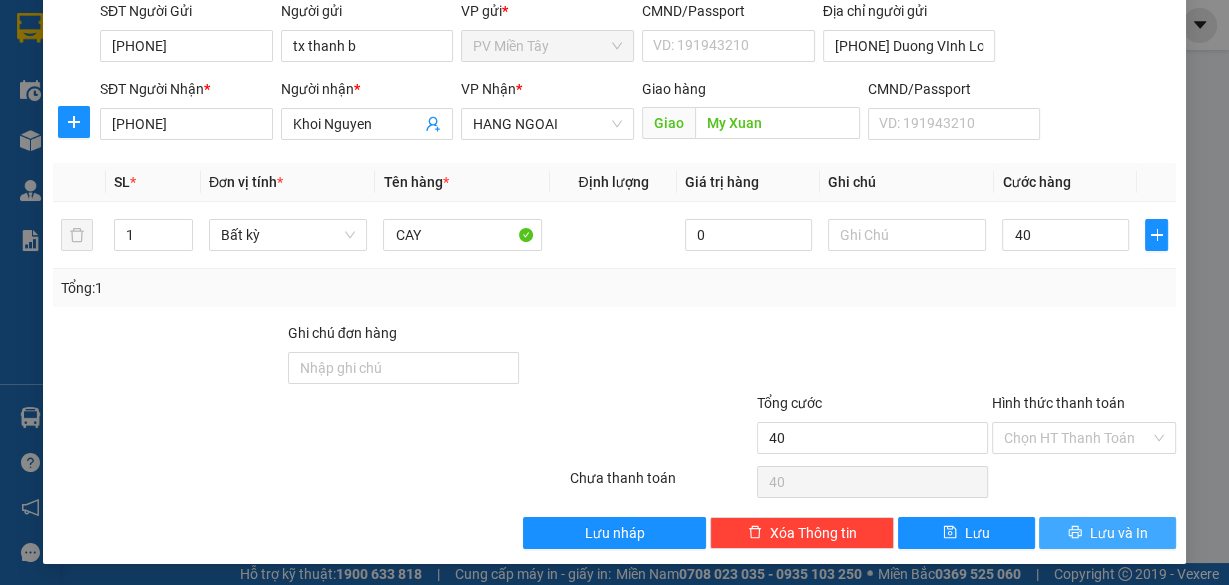 type on "40.000" 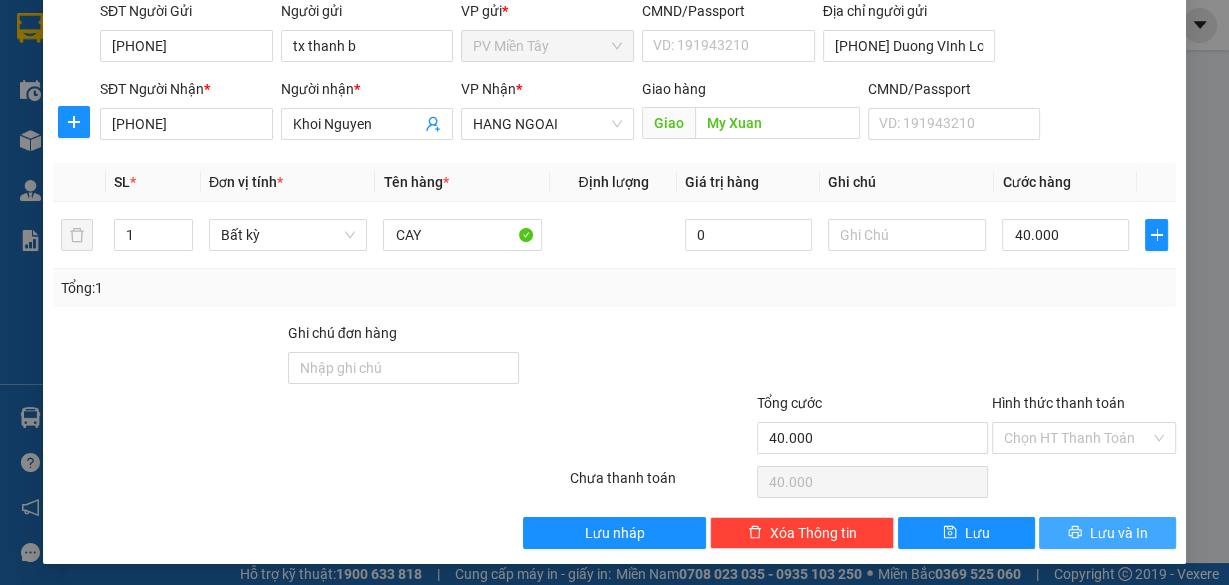 click on "Lưu và In" at bounding box center (1119, 533) 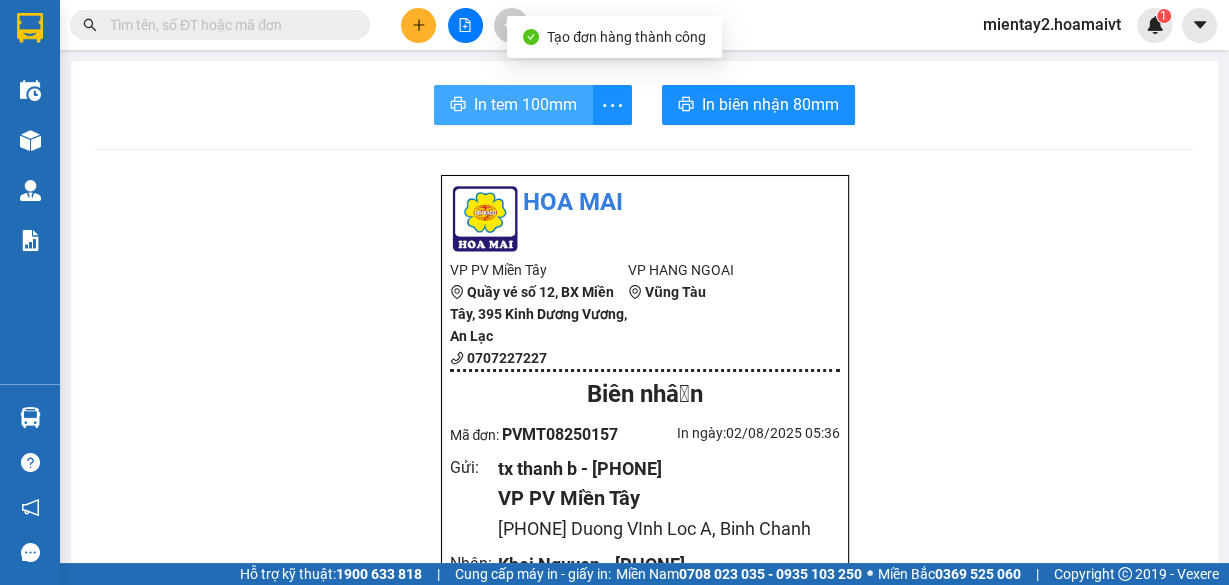 click on "In tem 100mm" at bounding box center (525, 104) 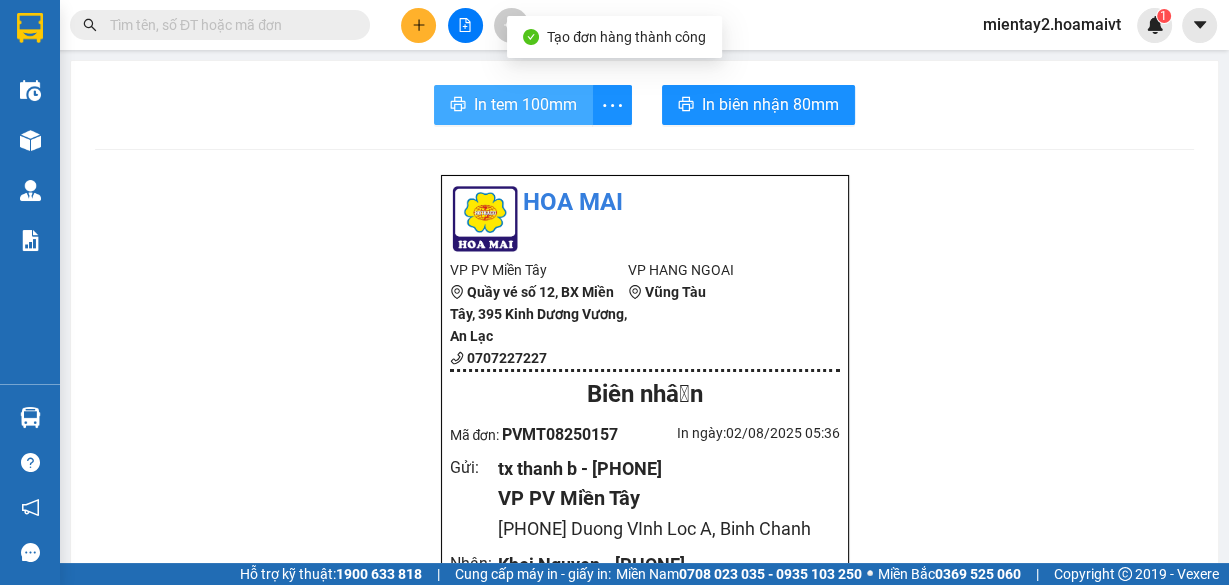 scroll, scrollTop: 0, scrollLeft: 0, axis: both 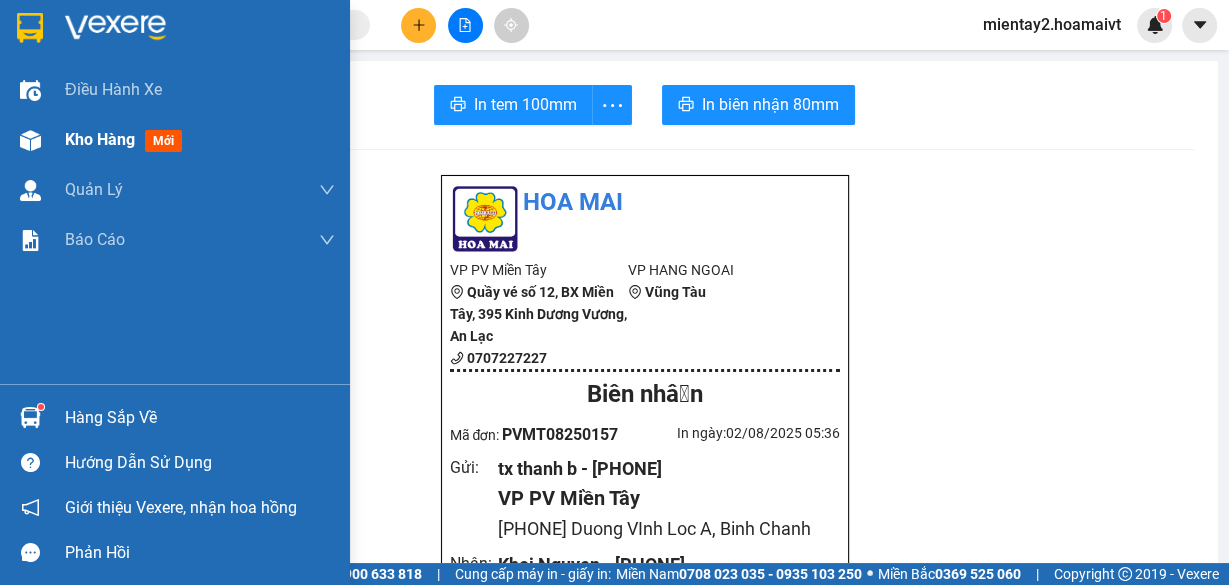 click on "Kho hàng" at bounding box center (100, 139) 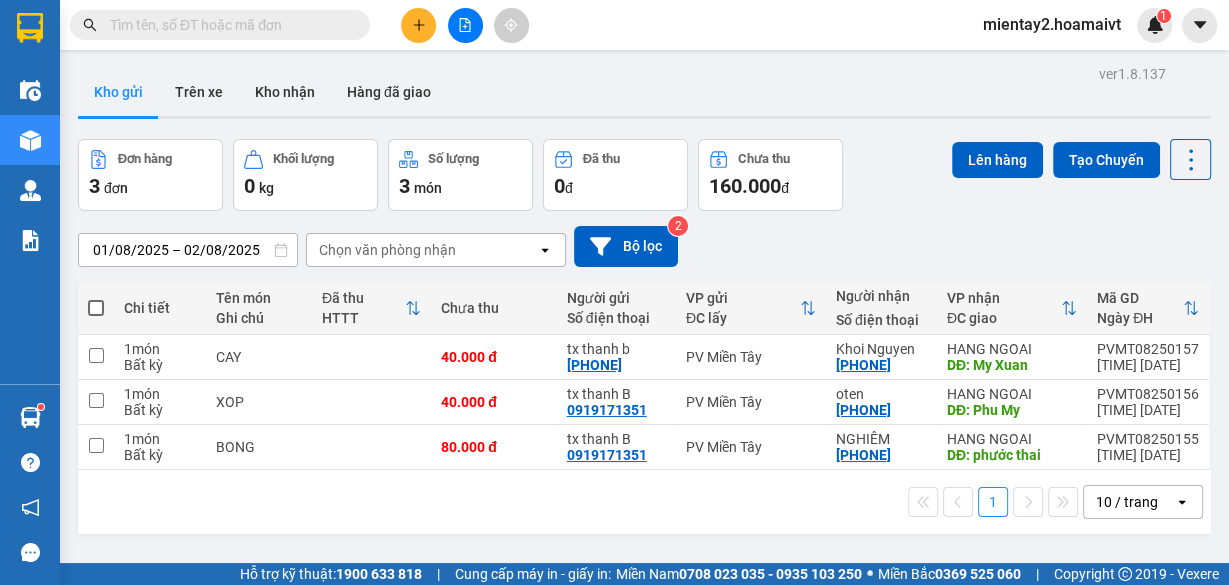 click at bounding box center (96, 308) 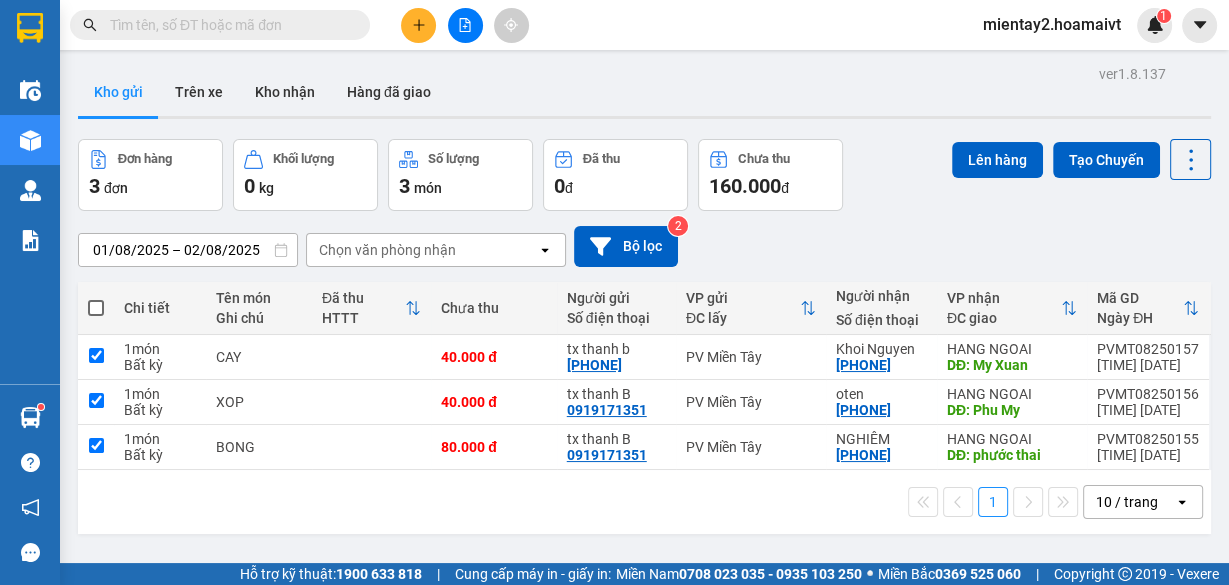 checkbox on "true" 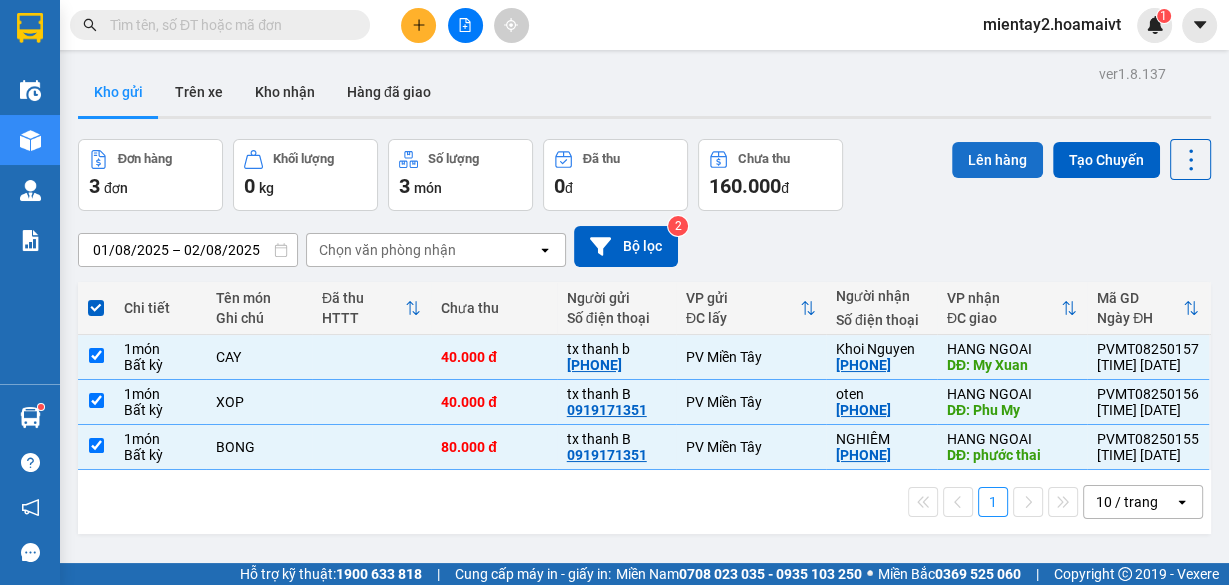 click on "Lên hàng" at bounding box center [997, 160] 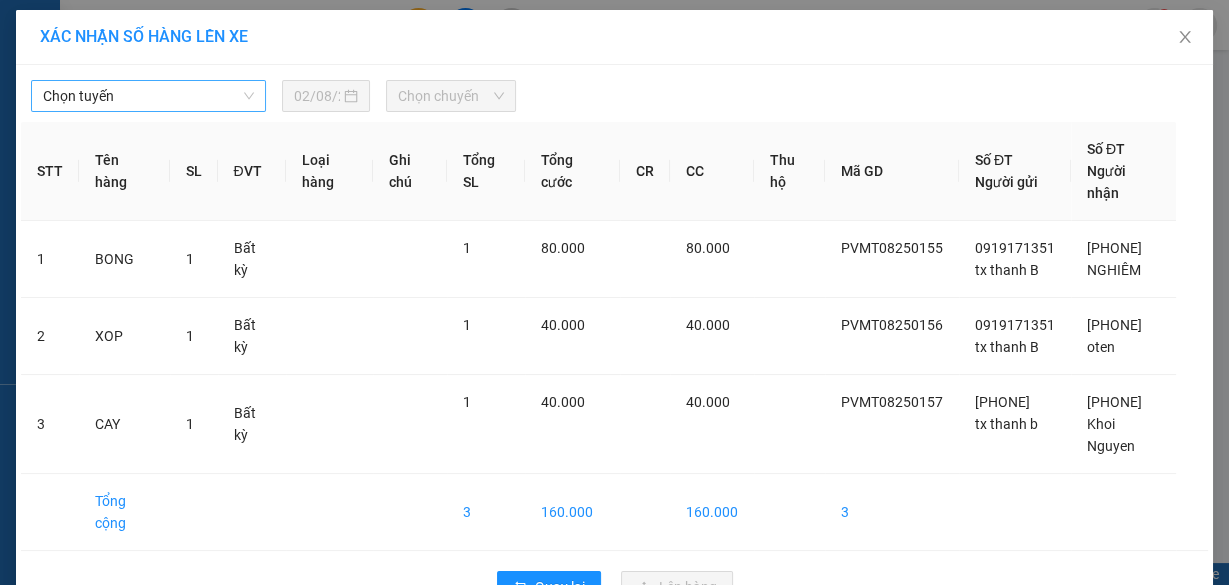 click on "Chọn tuyến" at bounding box center (148, 96) 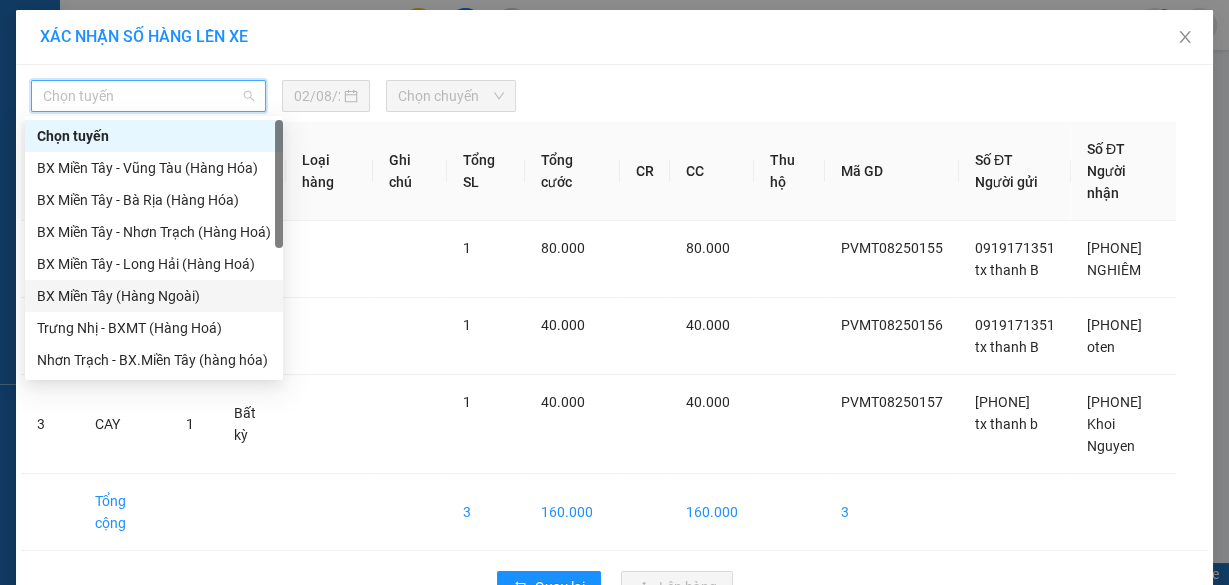 click on "BX Miền Tây  (Hàng Ngoài)" at bounding box center [154, 296] 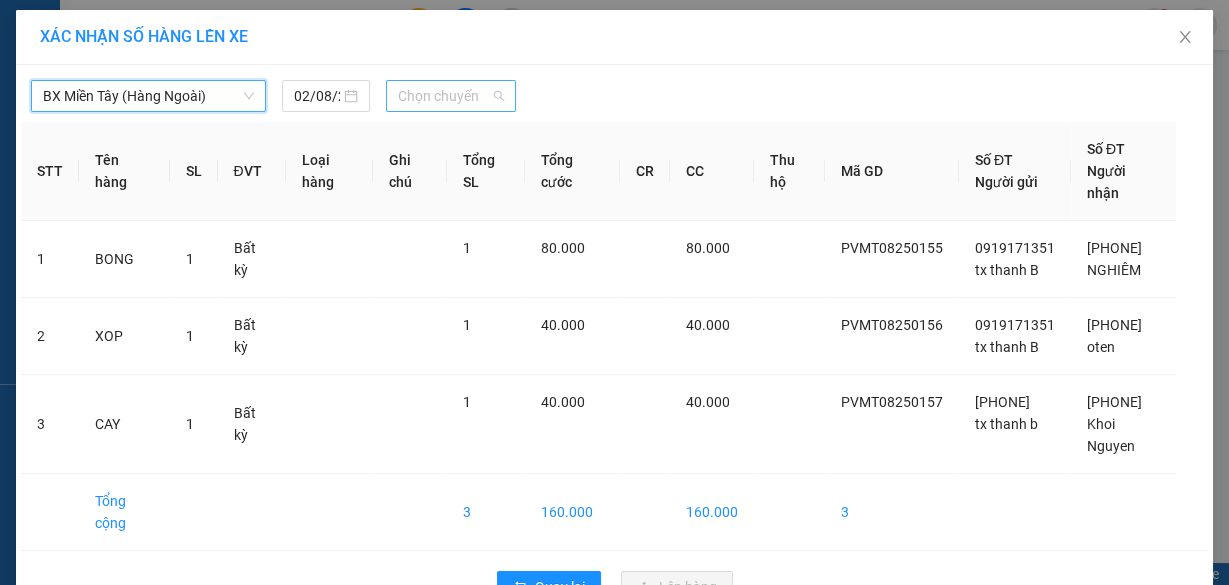 click on "Chọn chuyến" at bounding box center [451, 96] 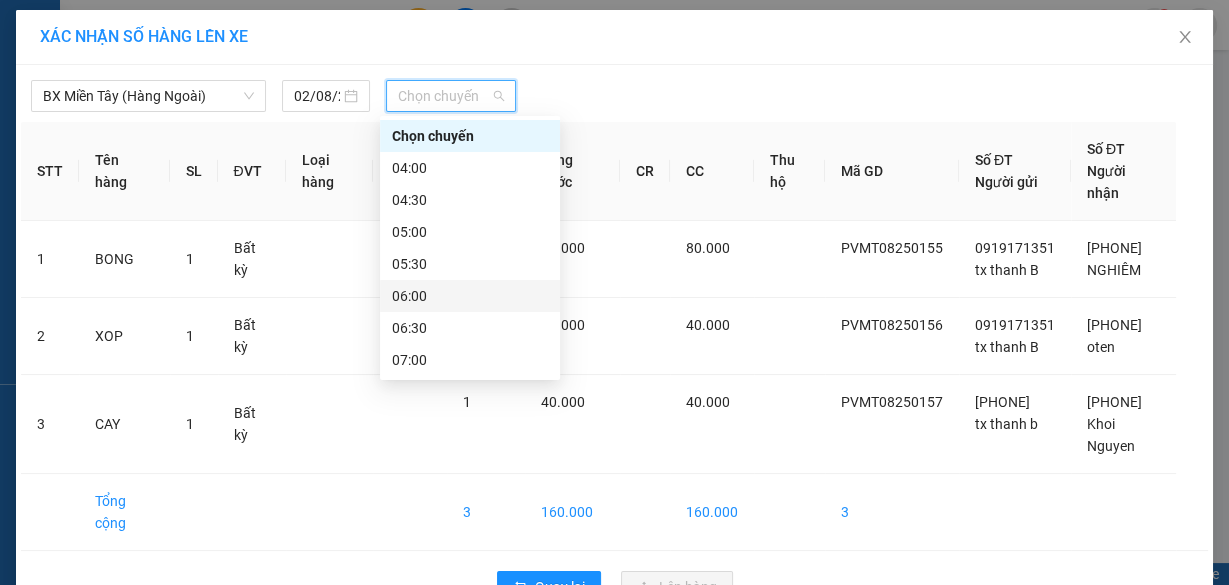 click on "06:00" at bounding box center (470, 296) 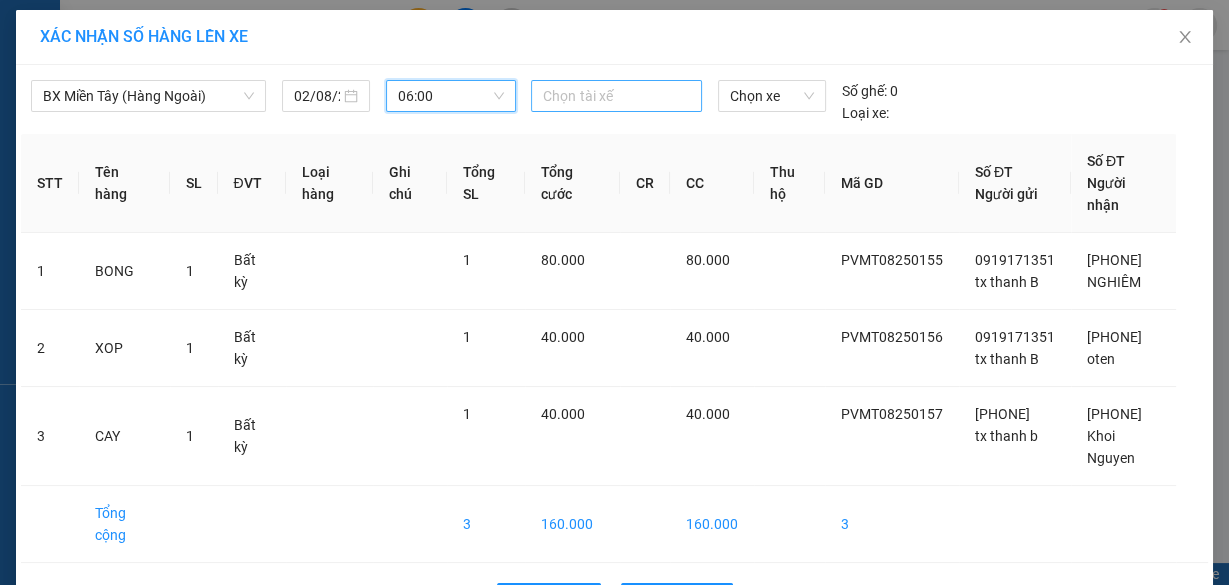click at bounding box center [616, 96] 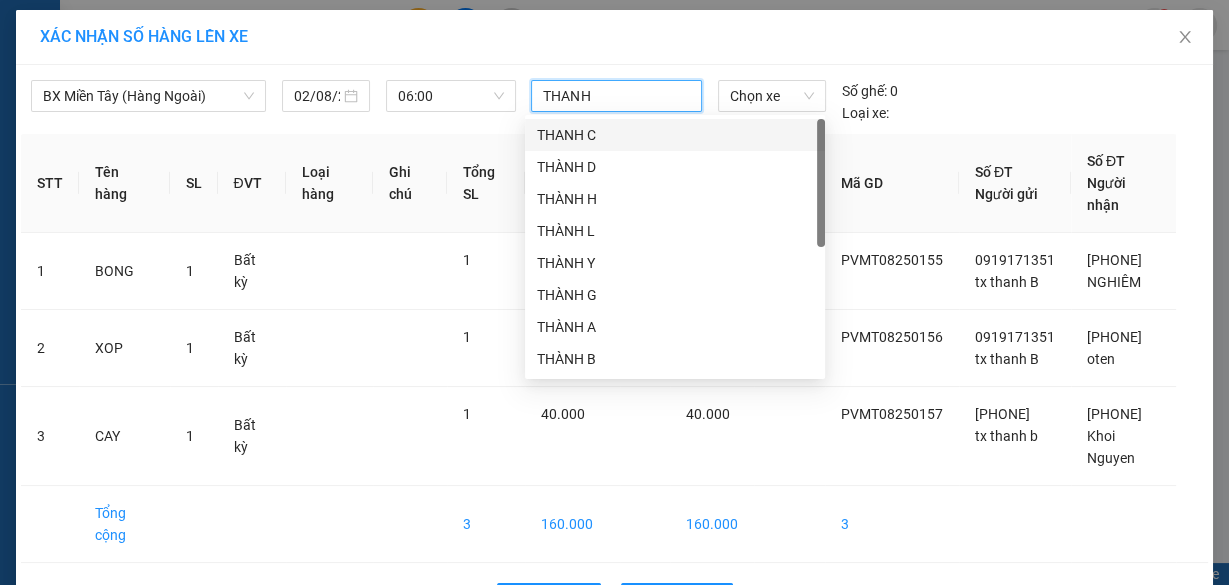 type on "THANH B" 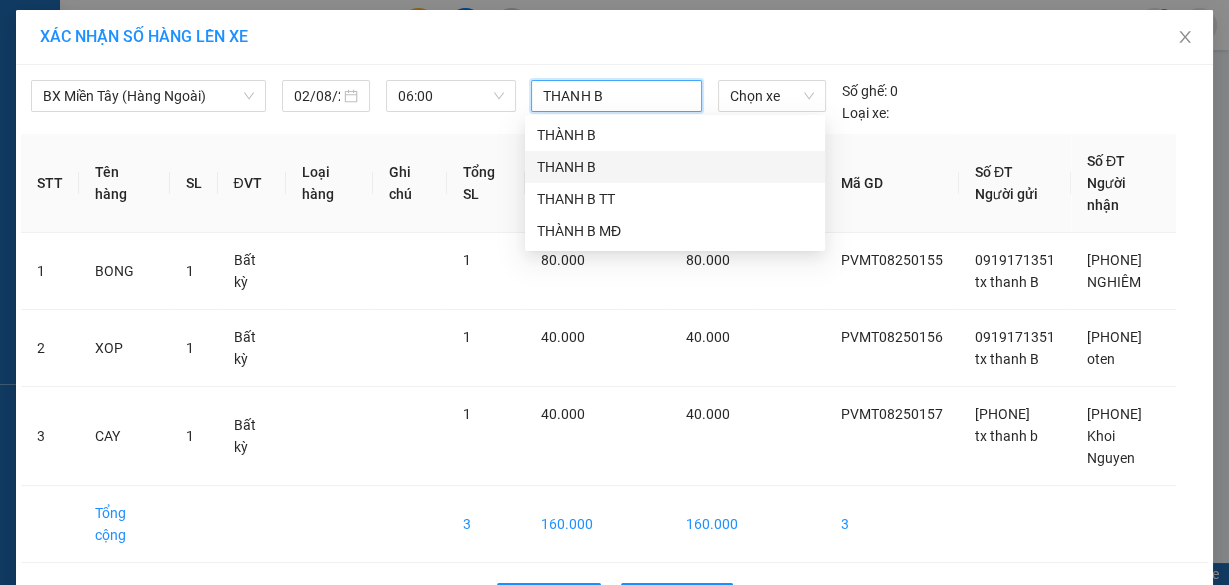 click on "THANH B" at bounding box center [675, 167] 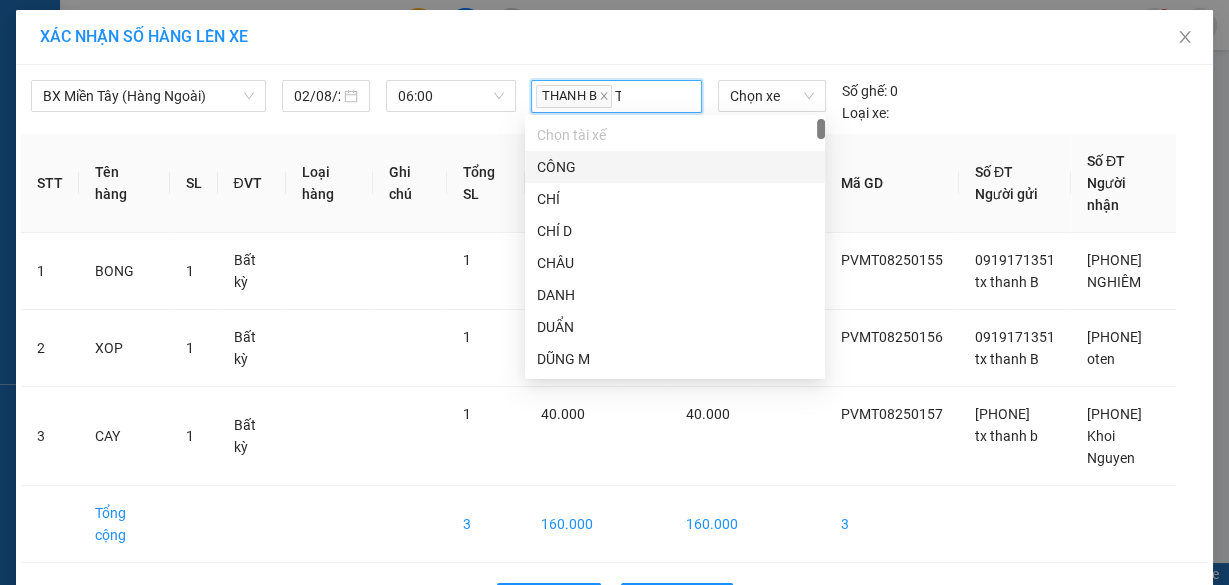 type 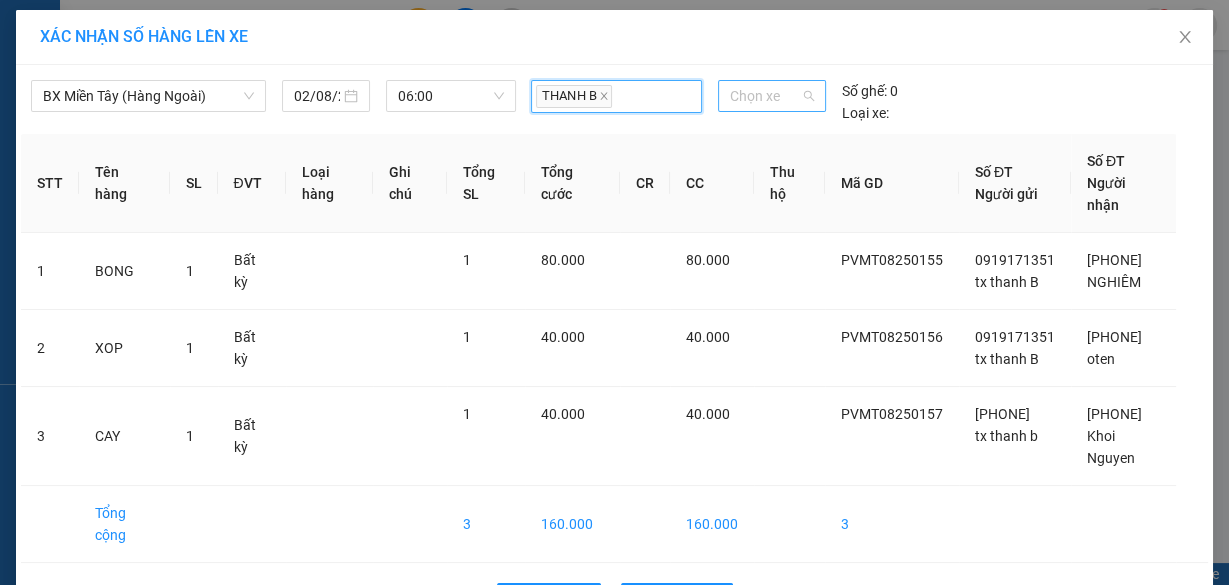 click on "Chọn xe" at bounding box center [772, 96] 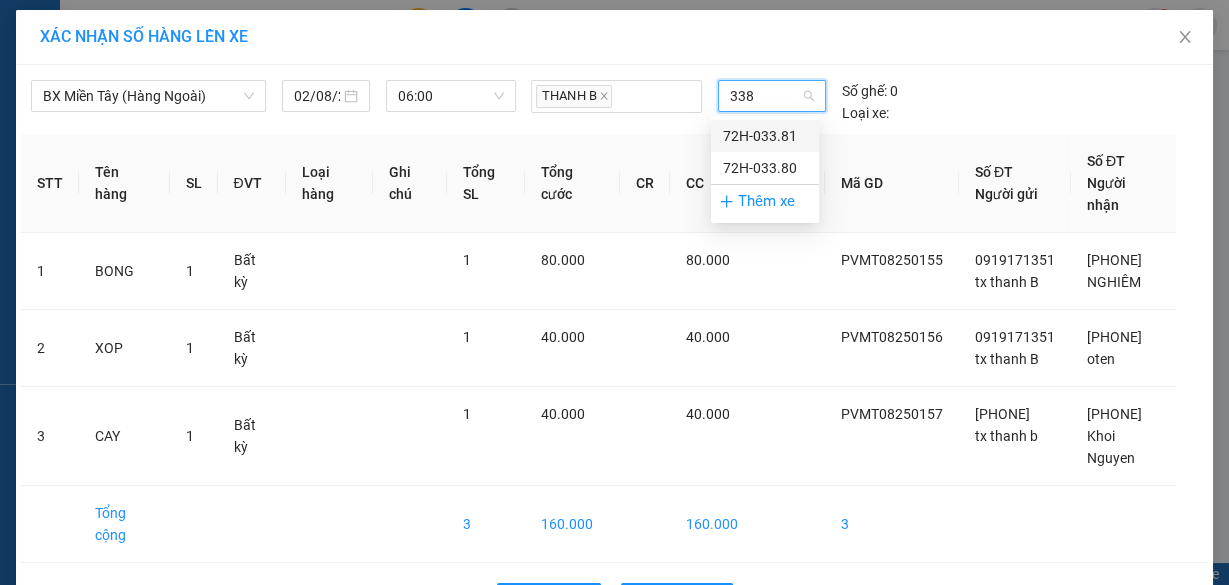 type on "3381" 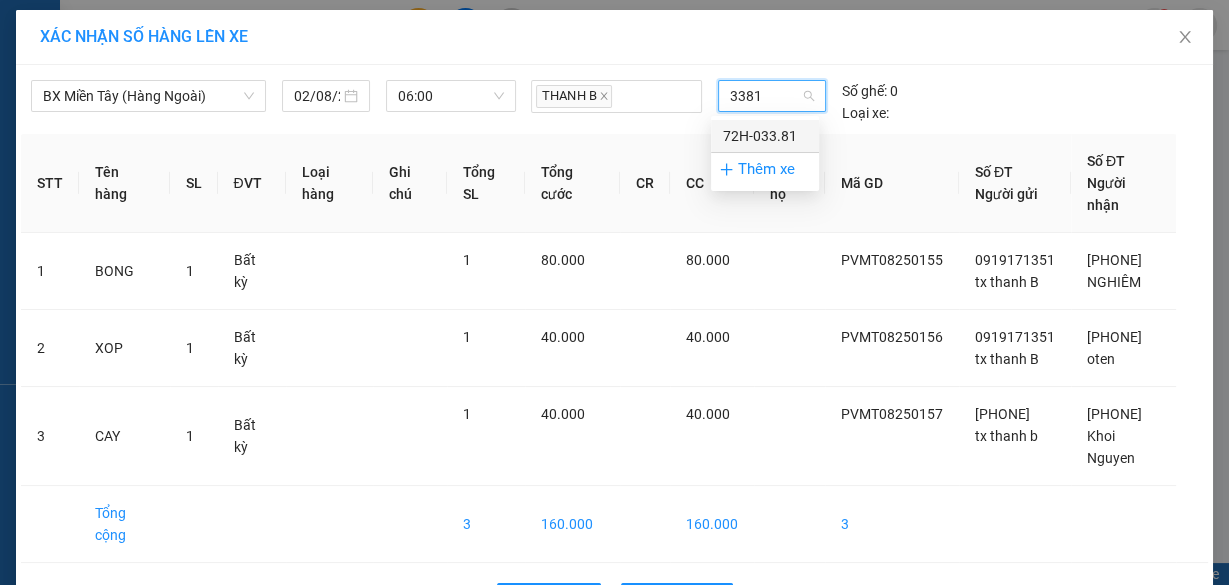 click on "72H-033.81" at bounding box center [765, 136] 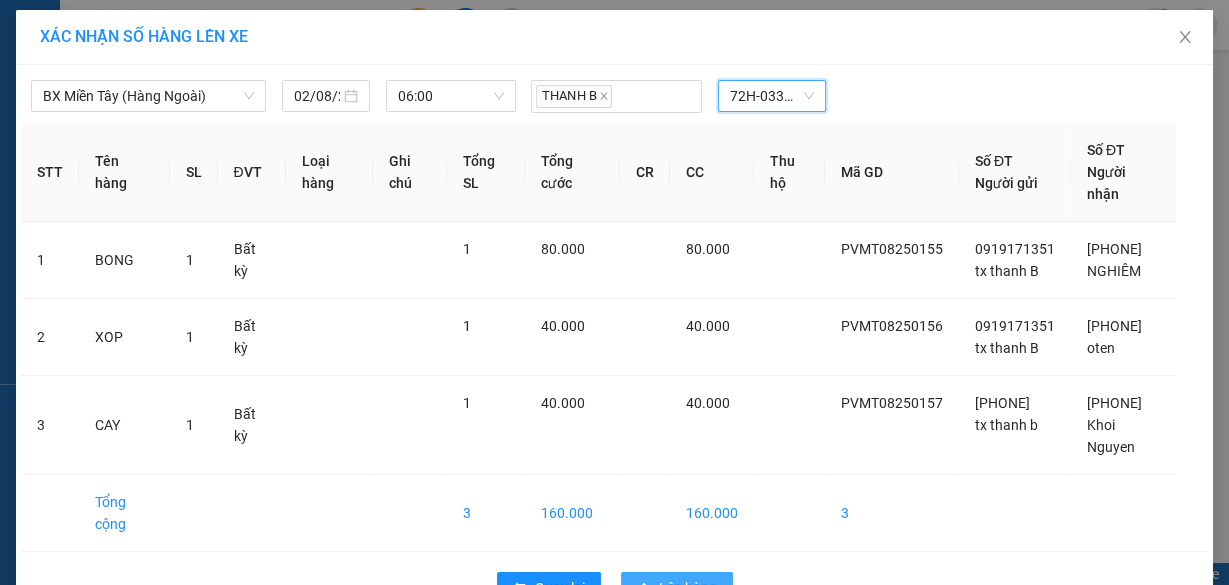 click on "Lên hàng" at bounding box center (688, 588) 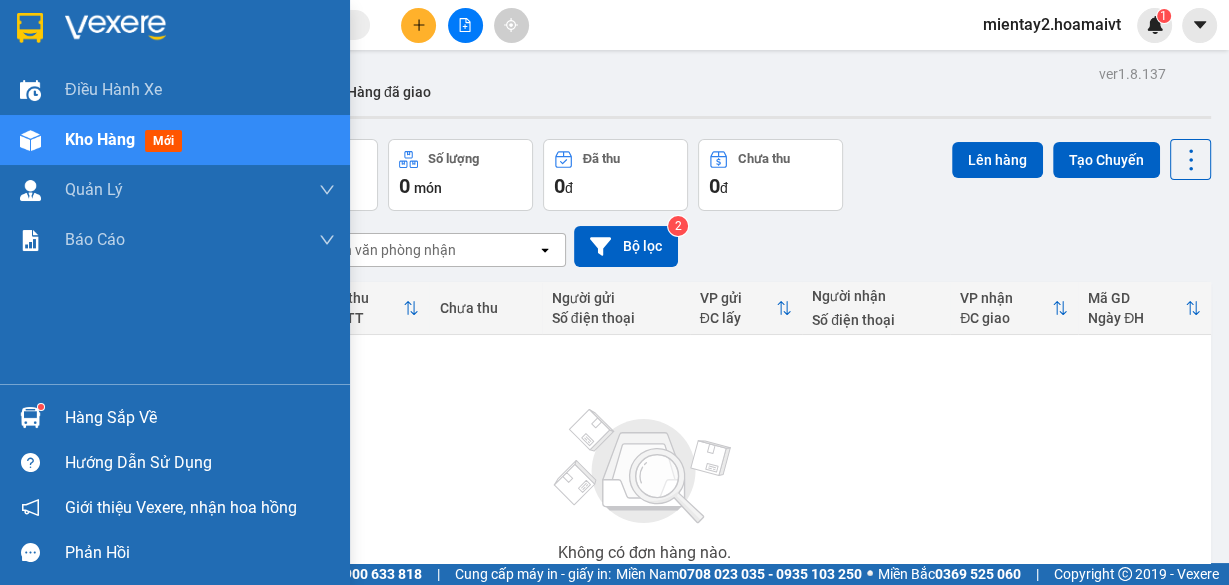 click at bounding box center (30, 417) 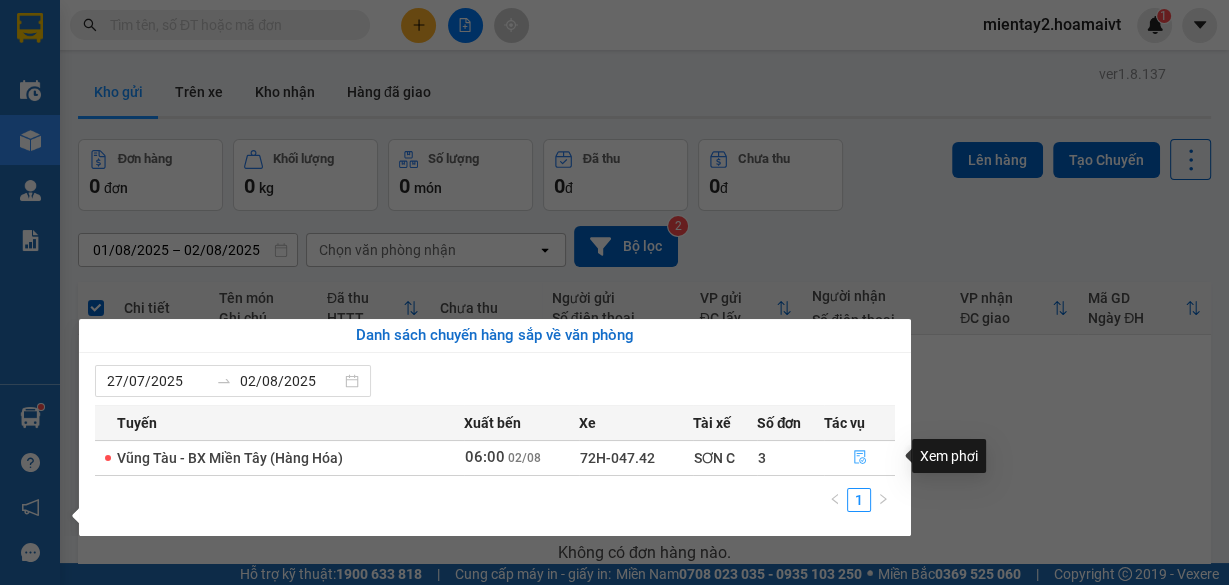 click 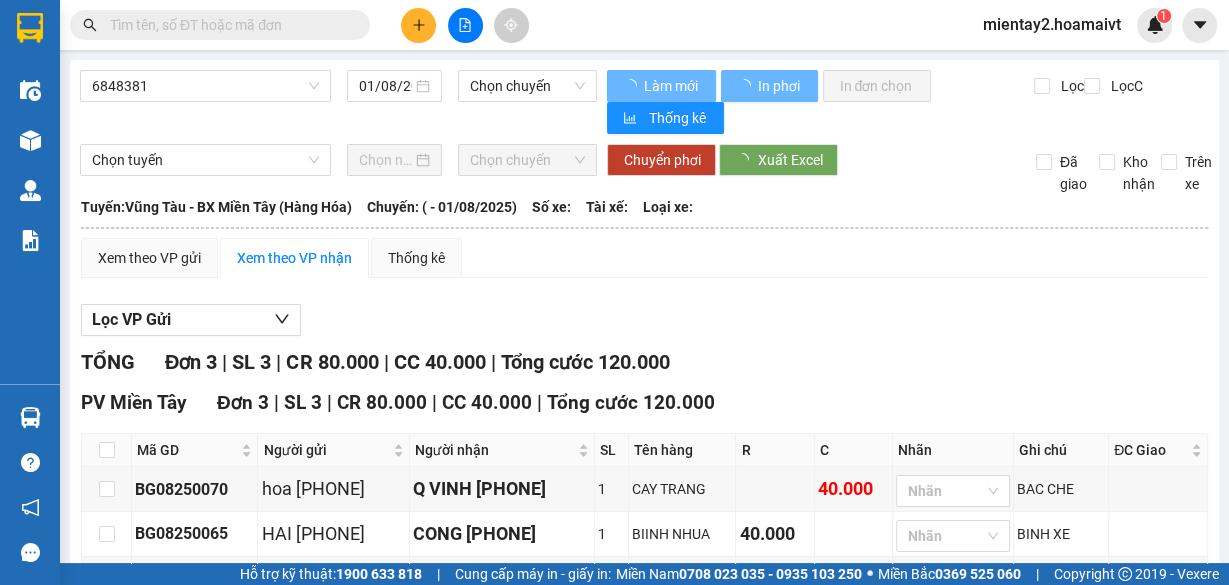 type on "02/08/2025" 